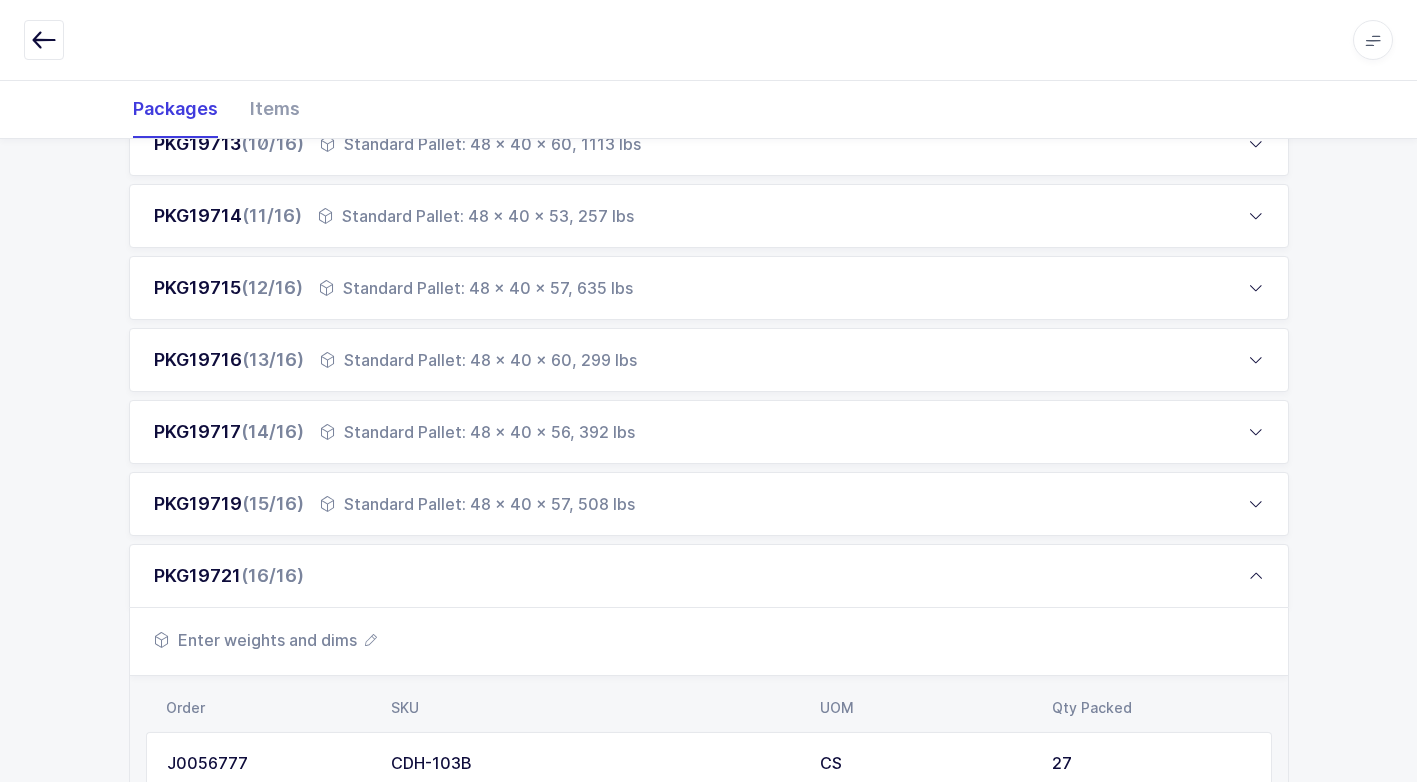 scroll, scrollTop: 965, scrollLeft: 0, axis: vertical 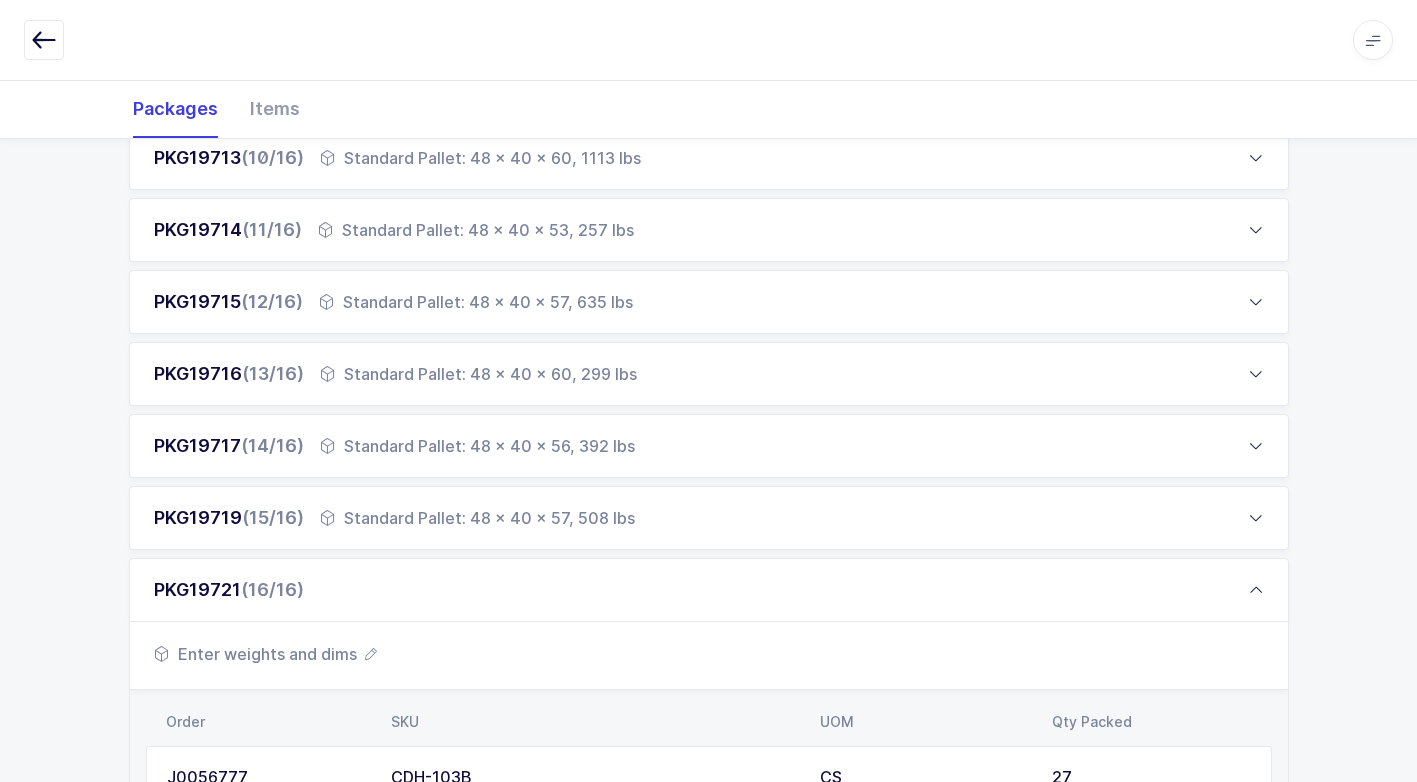 click on "Standard Pallet: 48 x 40 x 56, 392 lbs" at bounding box center (477, 446) 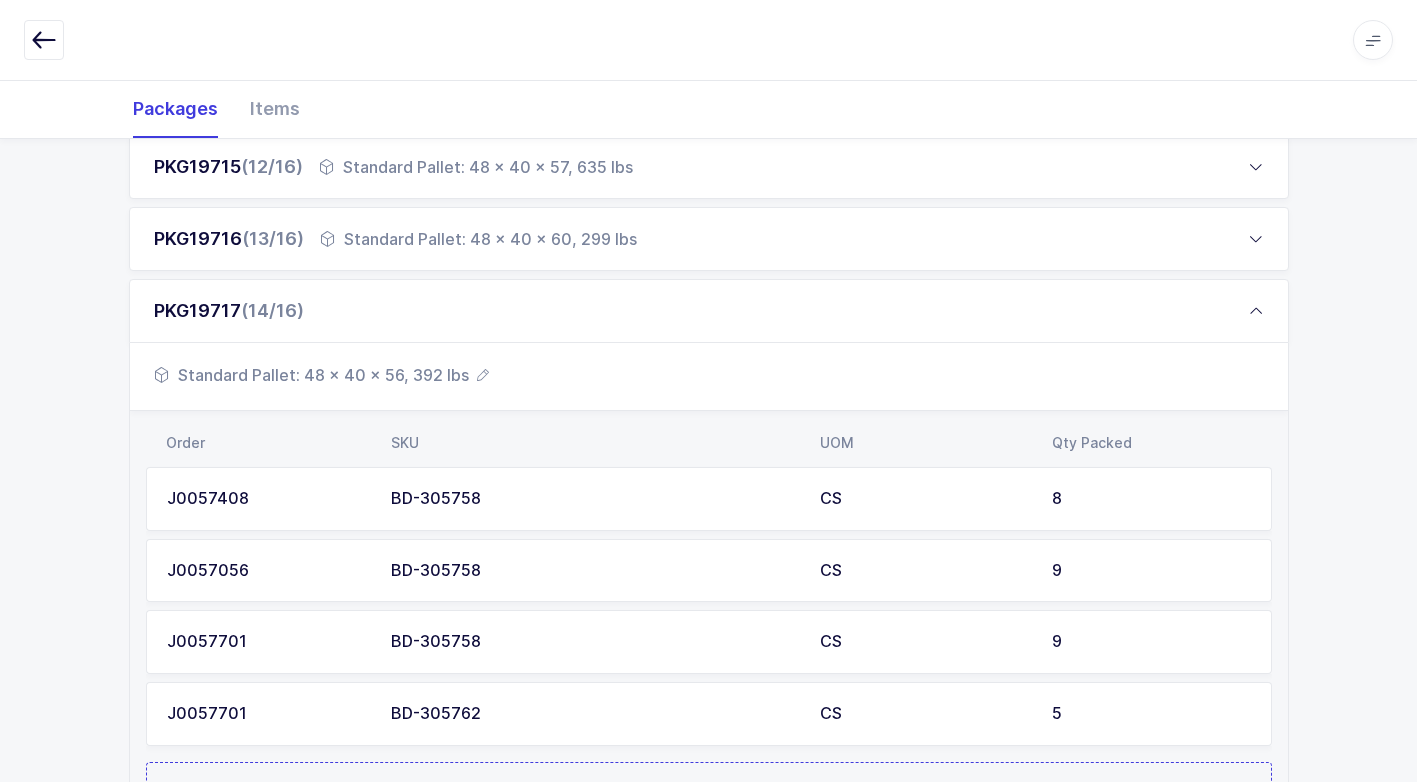 scroll, scrollTop: 1365, scrollLeft: 0, axis: vertical 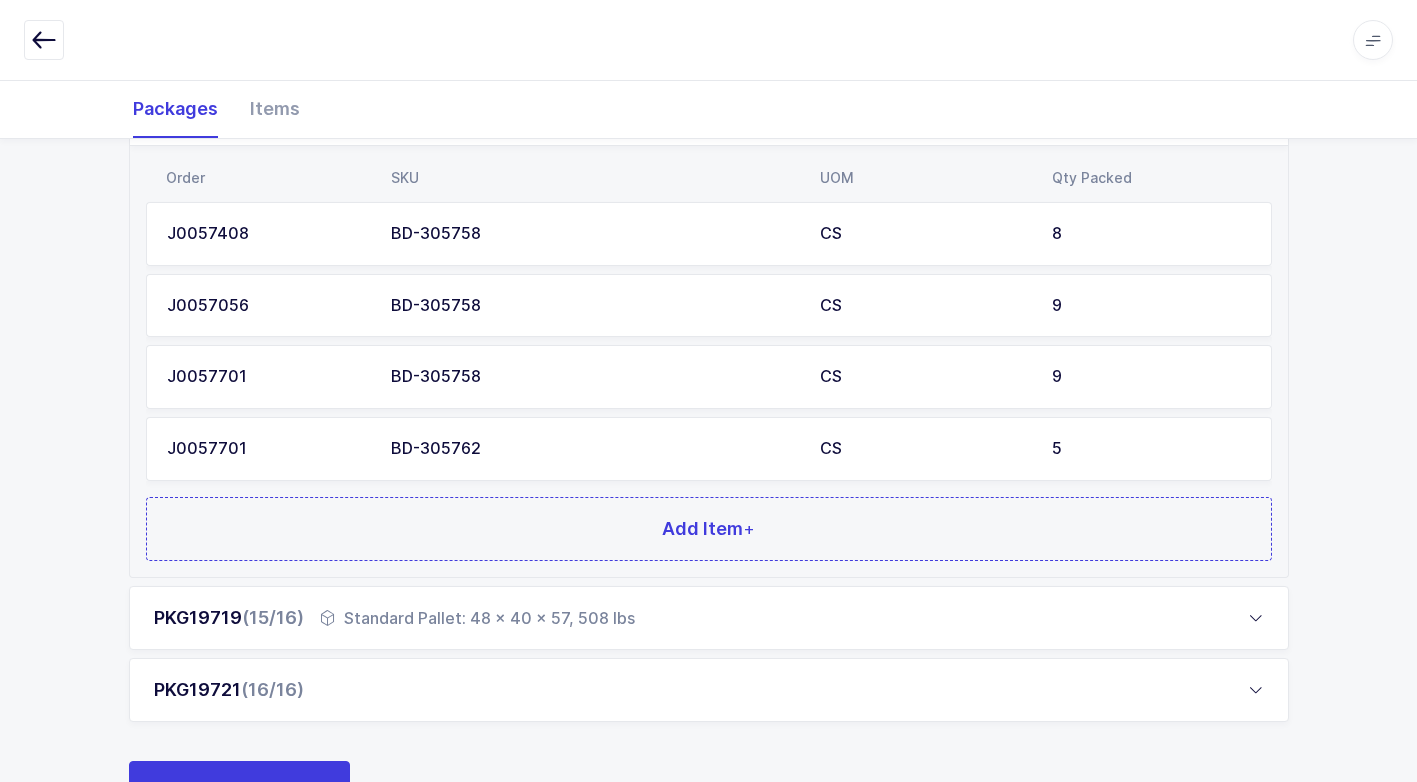 click on "Standard Pallet: 48 x 40 x 57, 508 lbs" at bounding box center [477, 618] 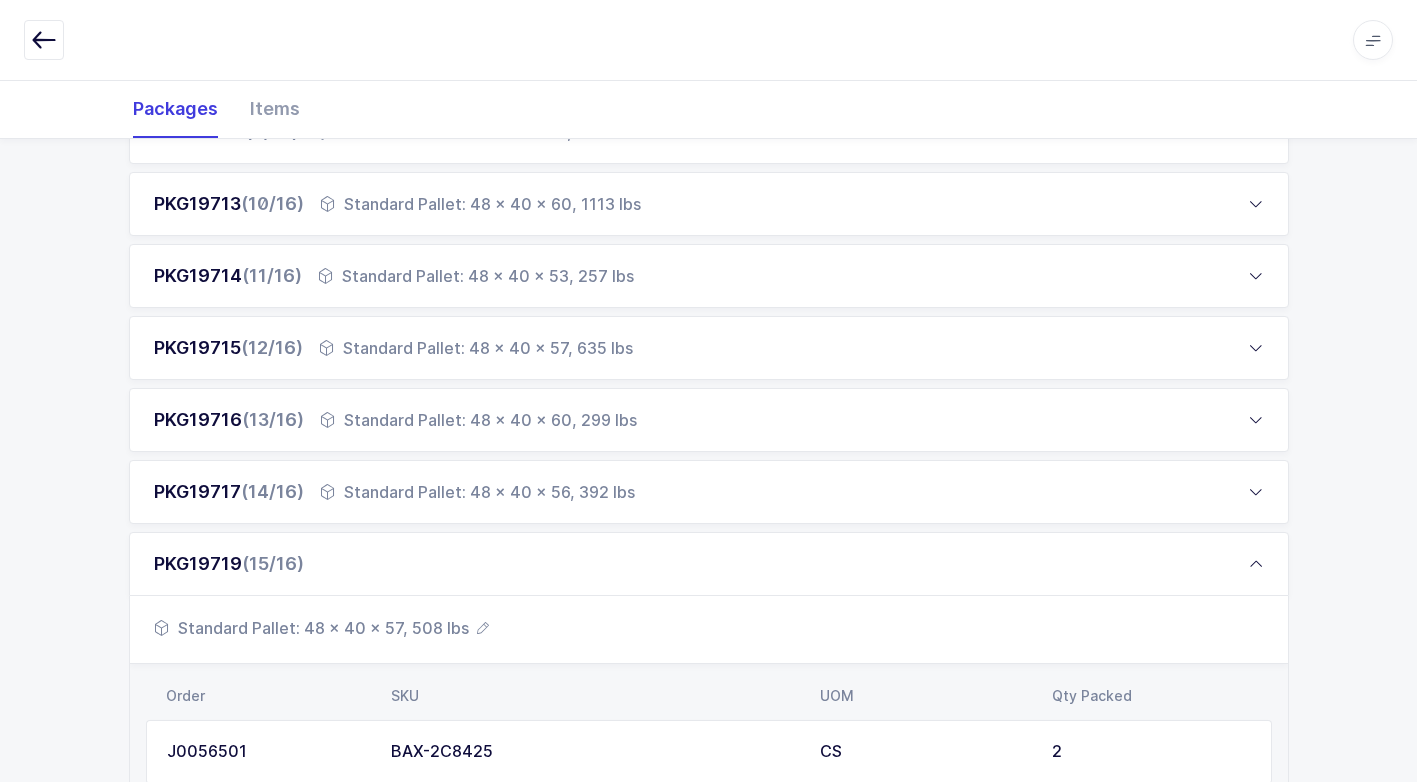 scroll, scrollTop: 463, scrollLeft: 0, axis: vertical 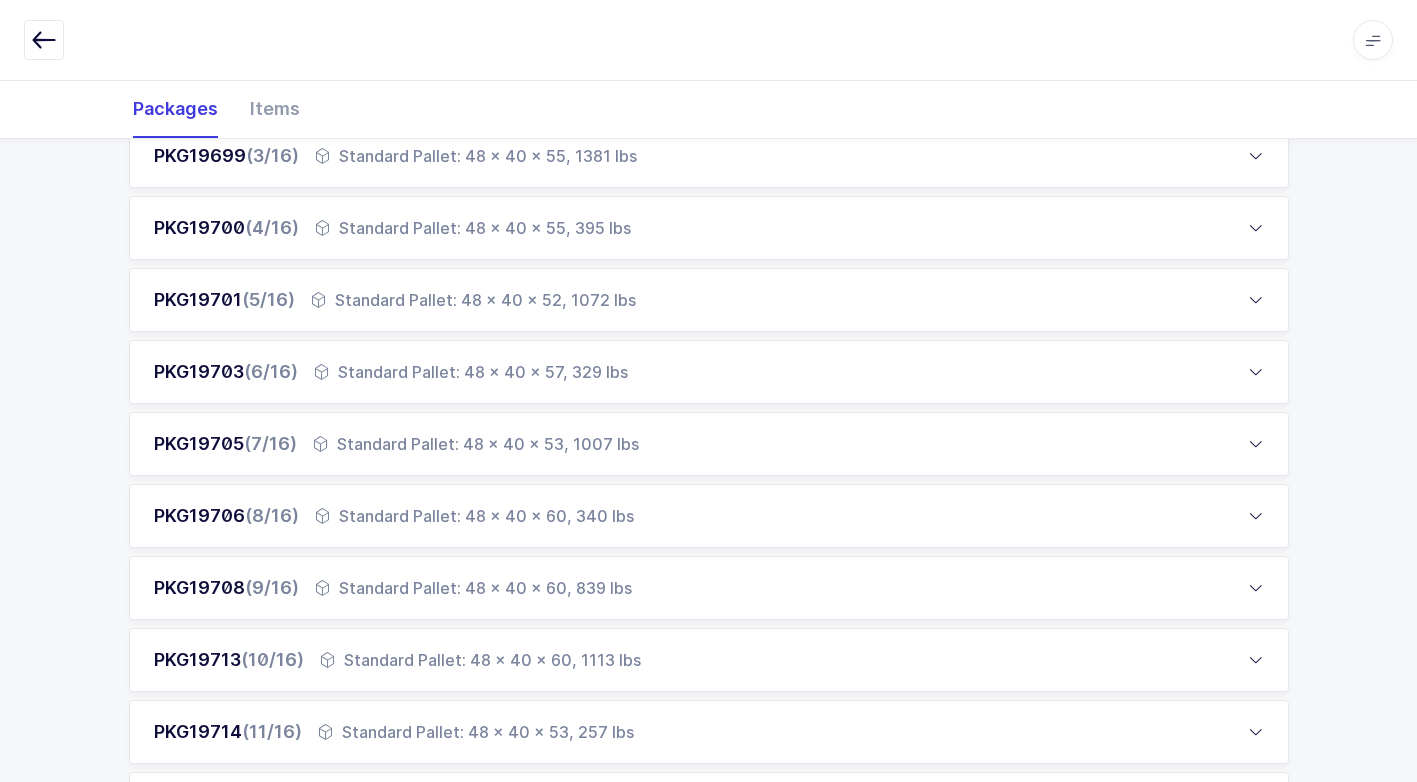 click on "PKG19705
(7/16)
Standard Pallet: 48 x 40 x 53, 1007 lbs" at bounding box center [709, 444] 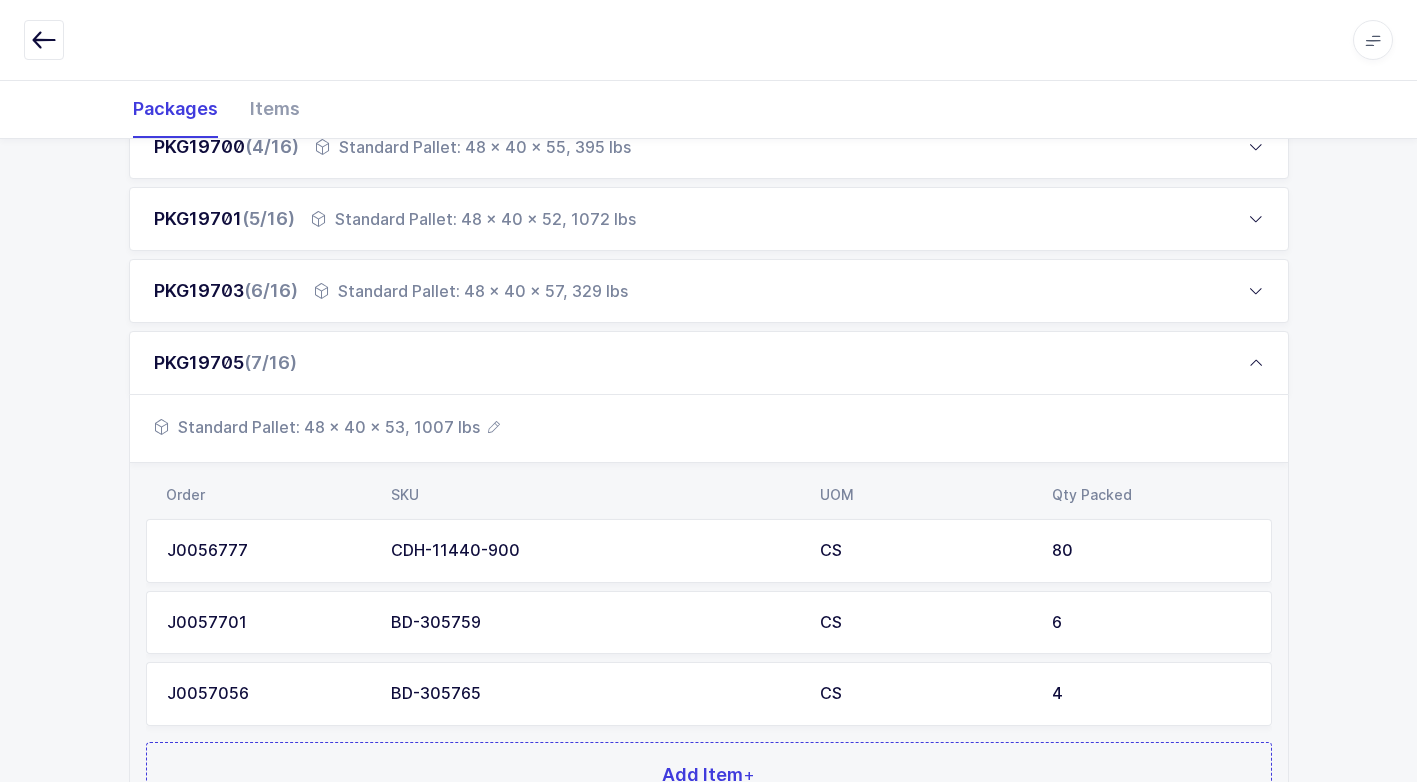 scroll, scrollTop: 763, scrollLeft: 0, axis: vertical 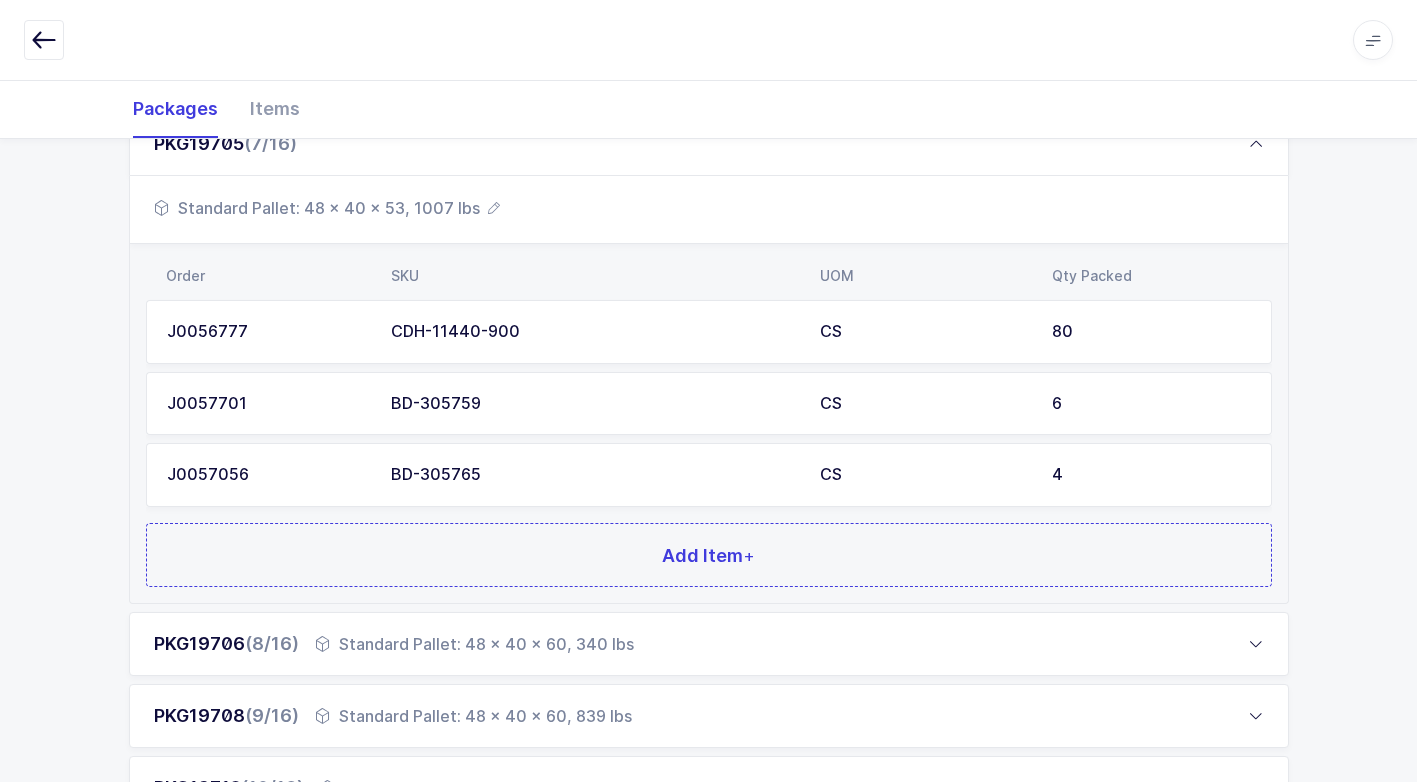 click on "Standard Pallet: 48 x 40 x 60, 340 lbs" at bounding box center [474, 644] 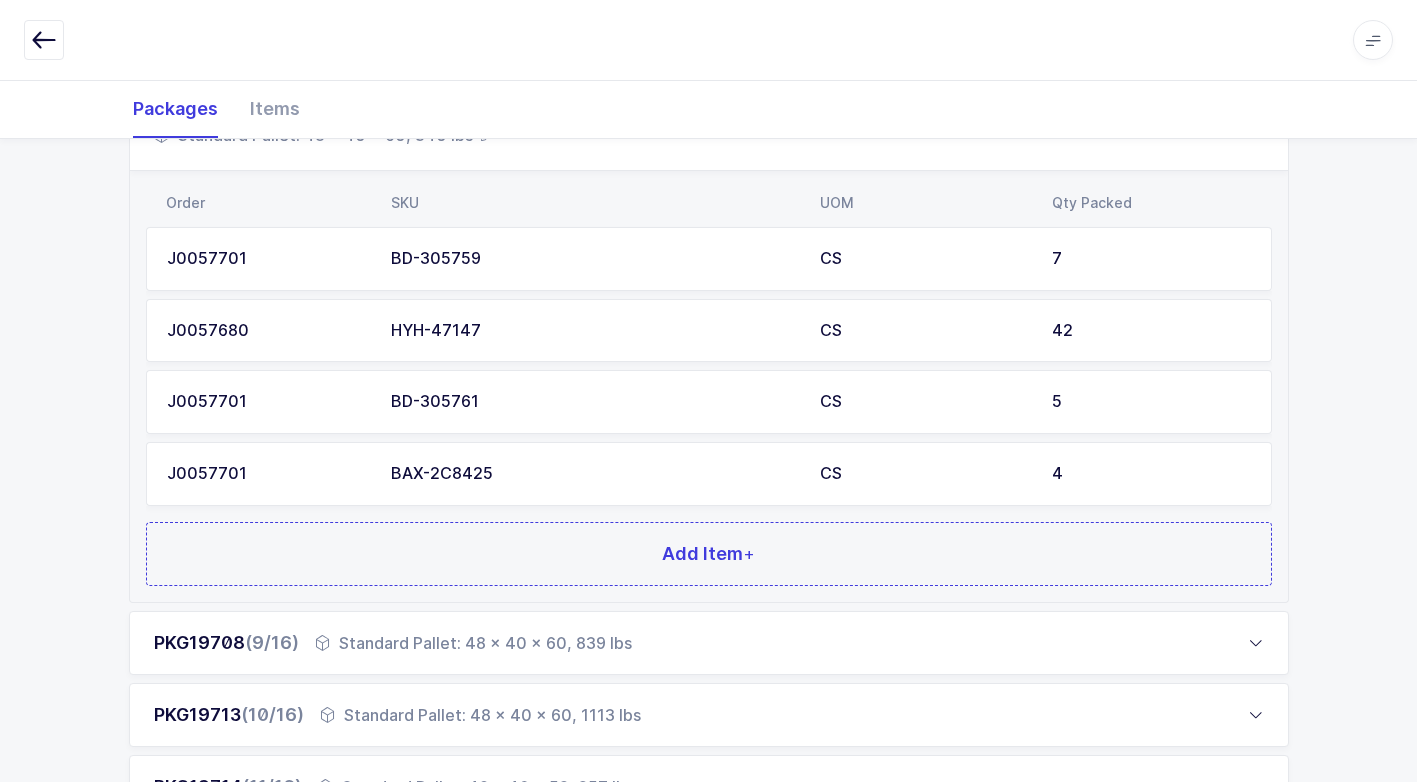 scroll, scrollTop: 963, scrollLeft: 0, axis: vertical 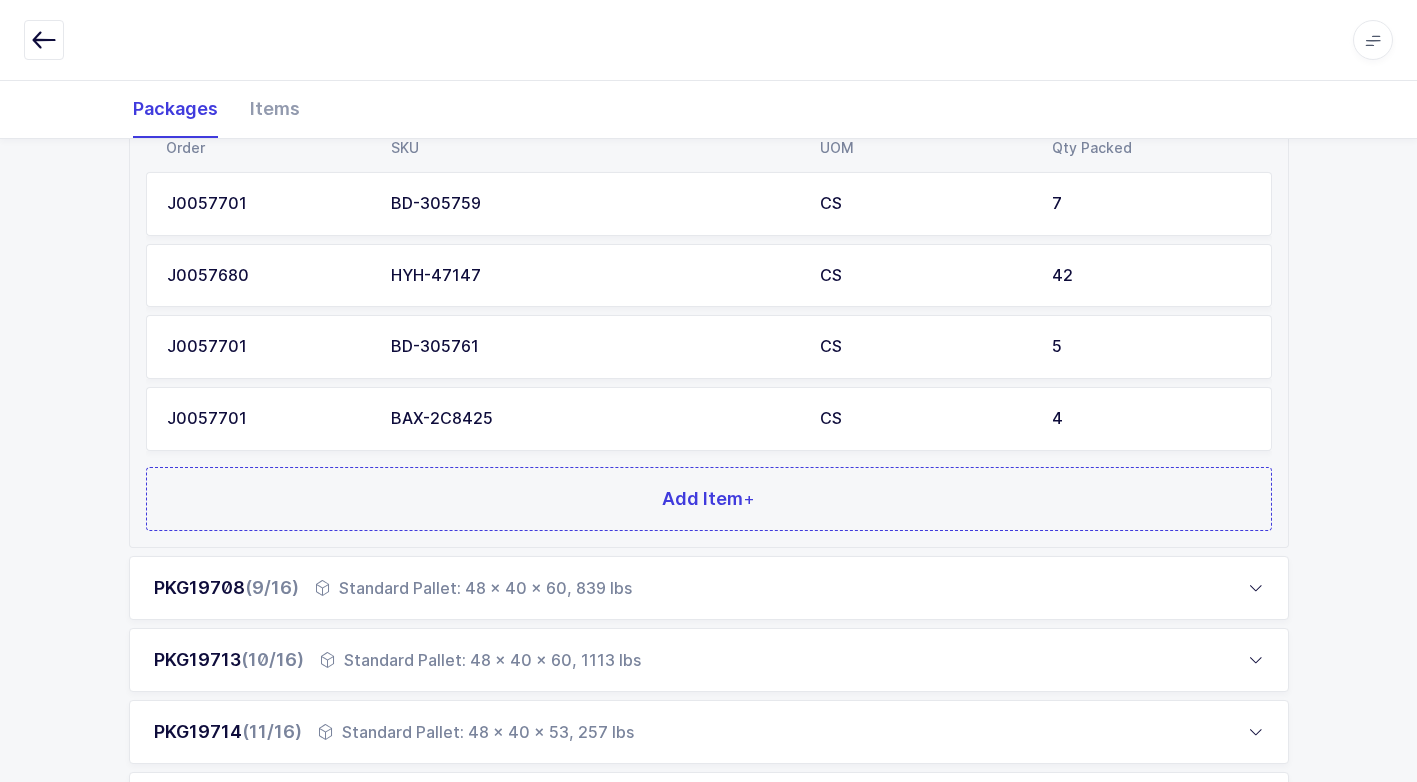 click on "Standard Pallet: 48 x 40 x 60, 839 lbs" at bounding box center [473, 588] 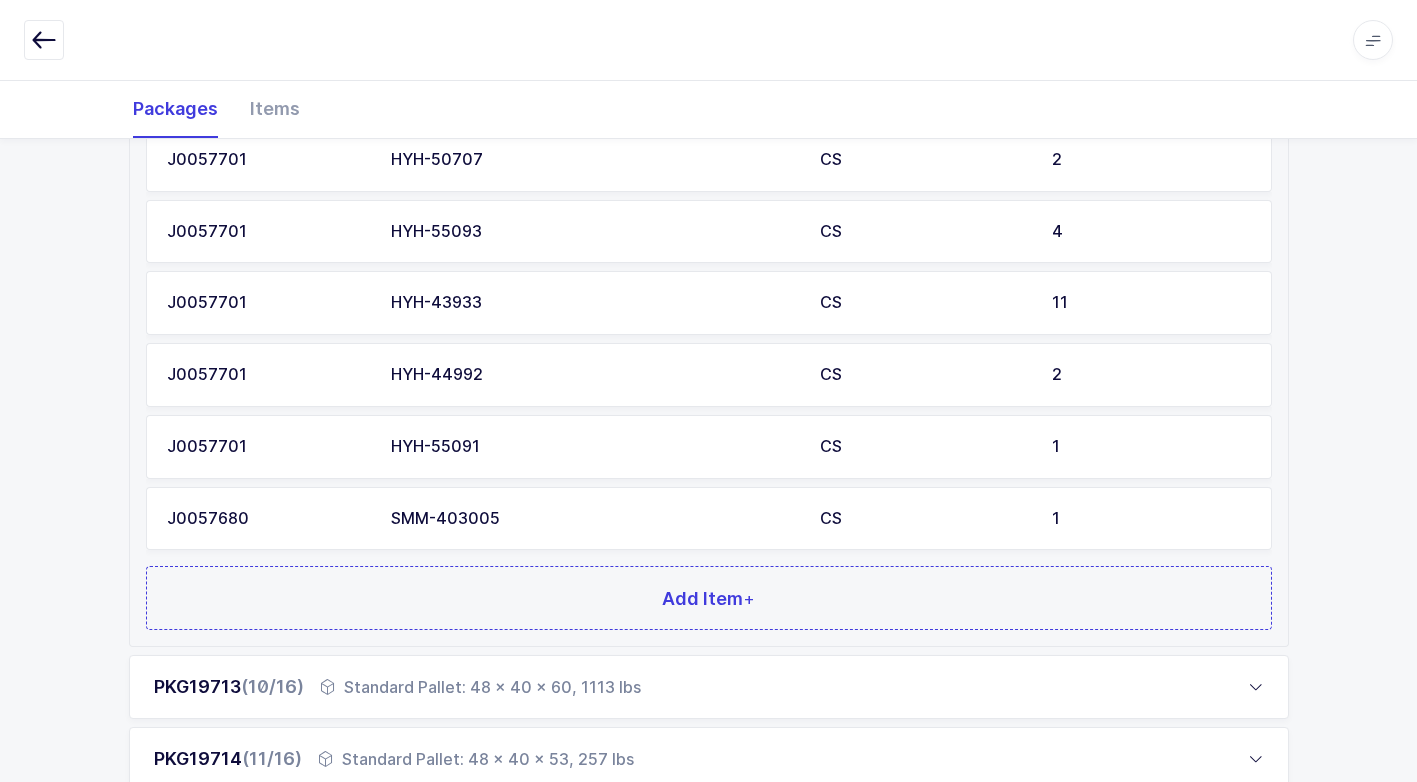 scroll, scrollTop: 1463, scrollLeft: 0, axis: vertical 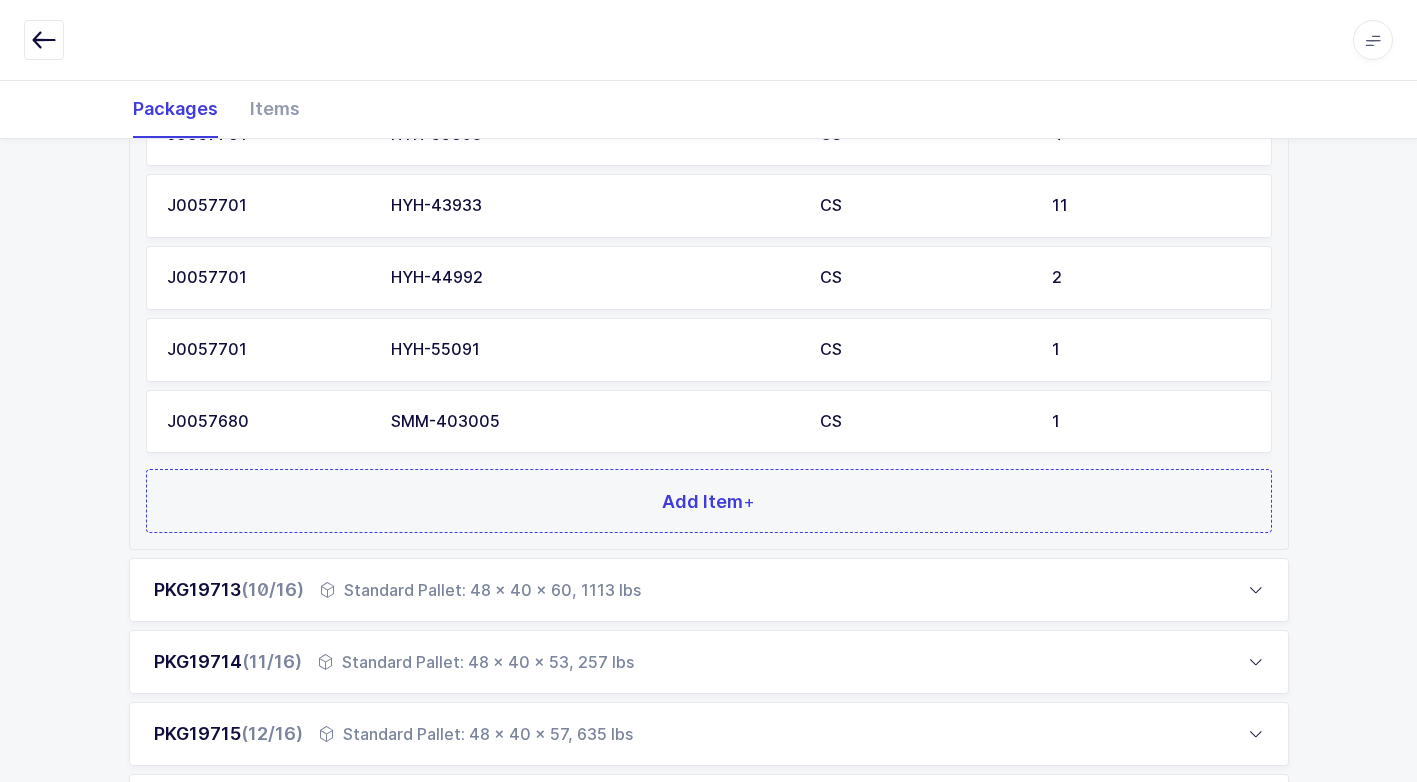 click on "PKG19713
(10/16)
Standard Pallet: 48 x 40 x 60, 1113 lbs" at bounding box center [709, 590] 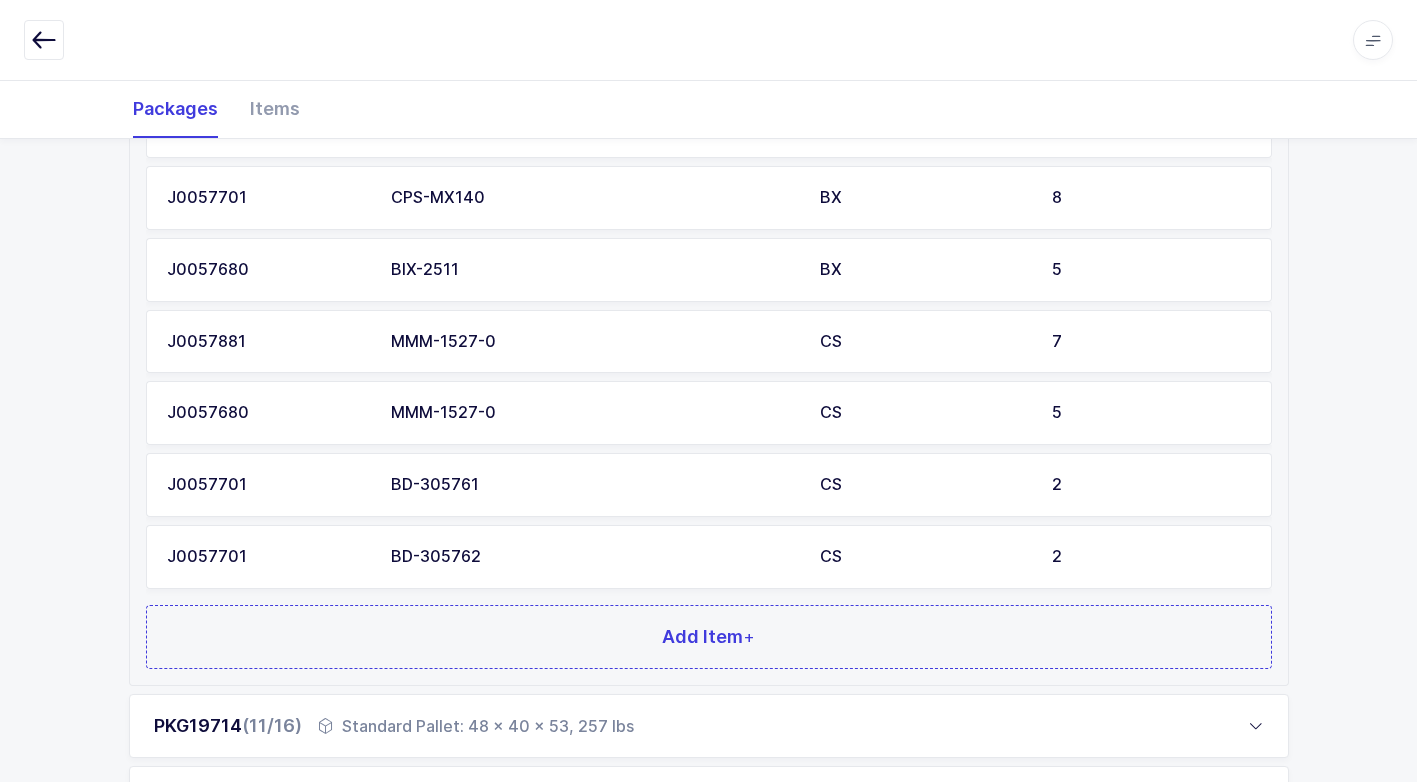 scroll, scrollTop: 1963, scrollLeft: 0, axis: vertical 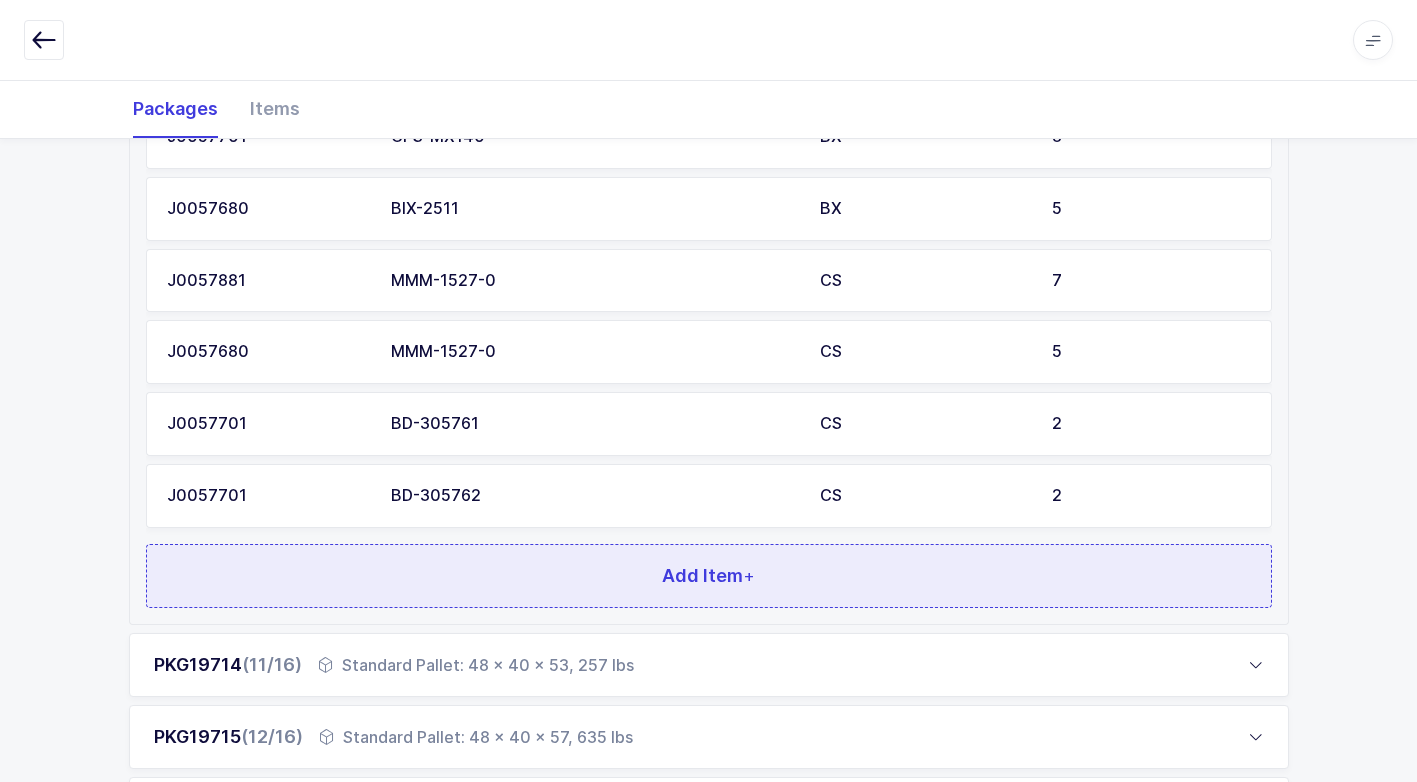 click on "Add Item  +" at bounding box center [709, 576] 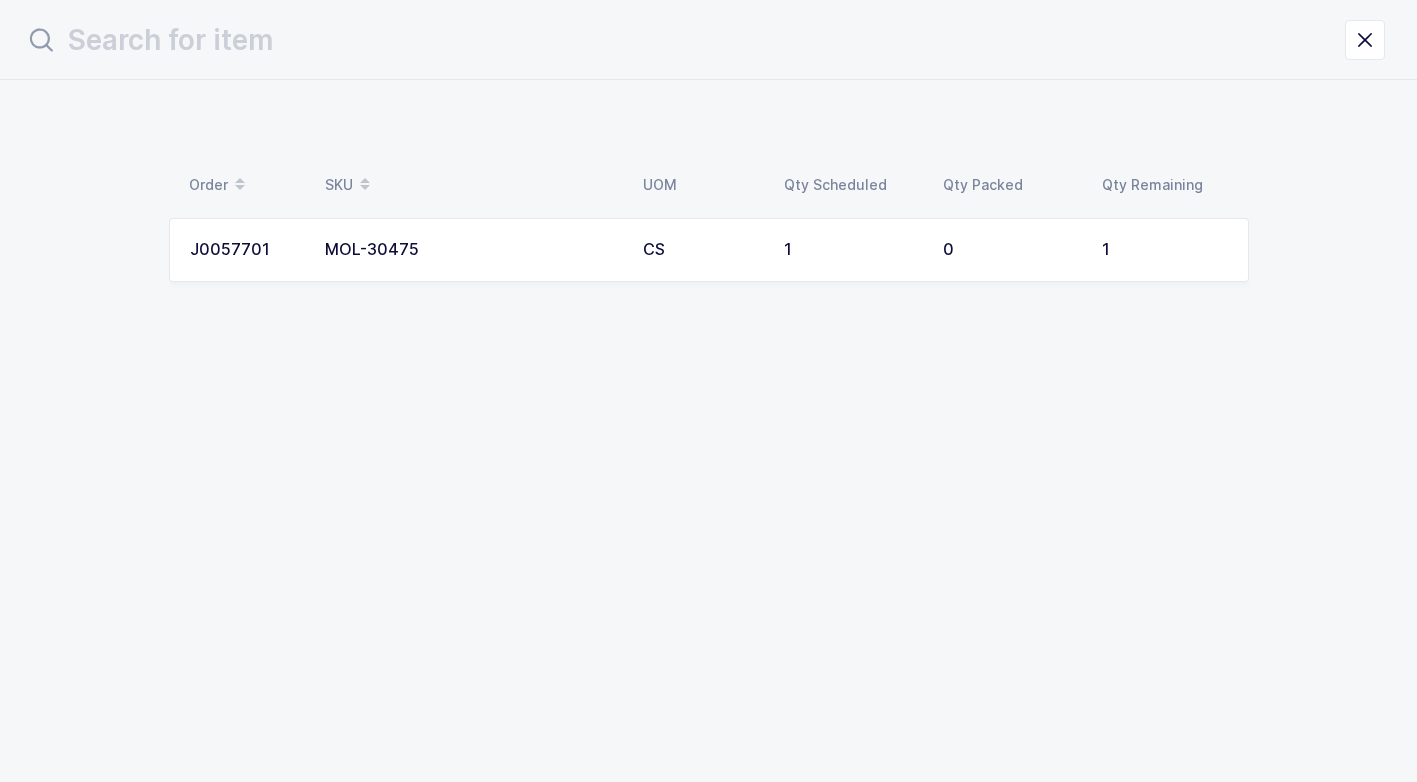 scroll, scrollTop: 0, scrollLeft: 0, axis: both 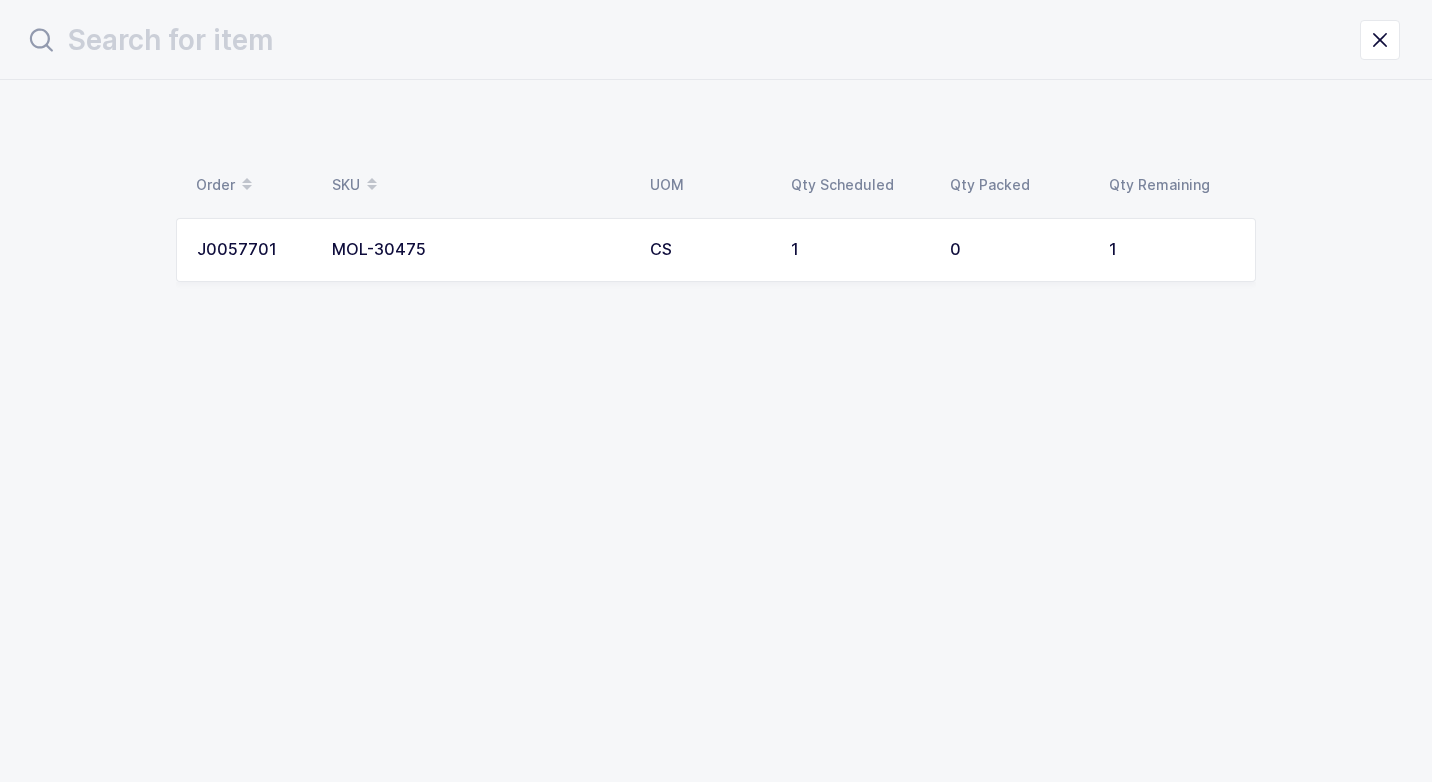 click on "MOL-30475" at bounding box center (479, 250) 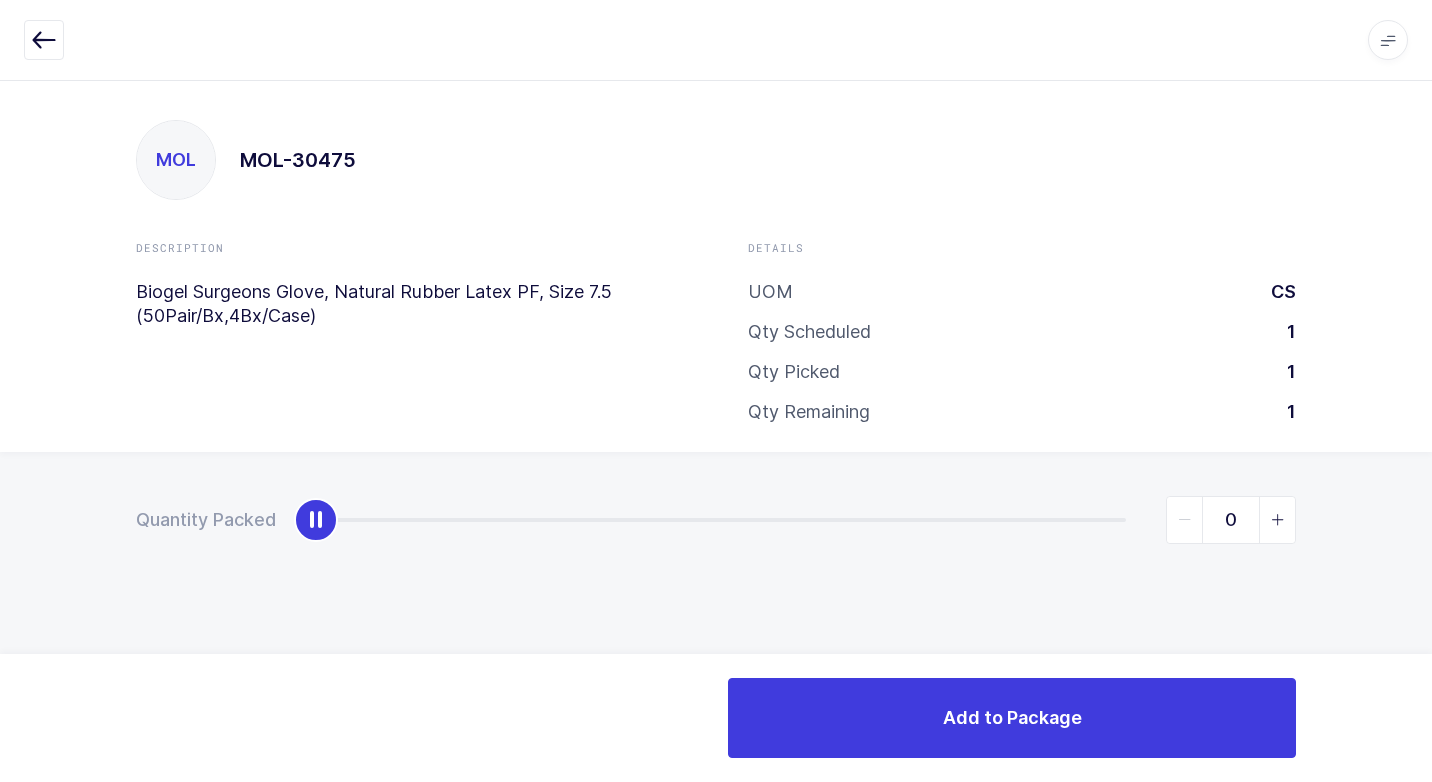 type on "1" 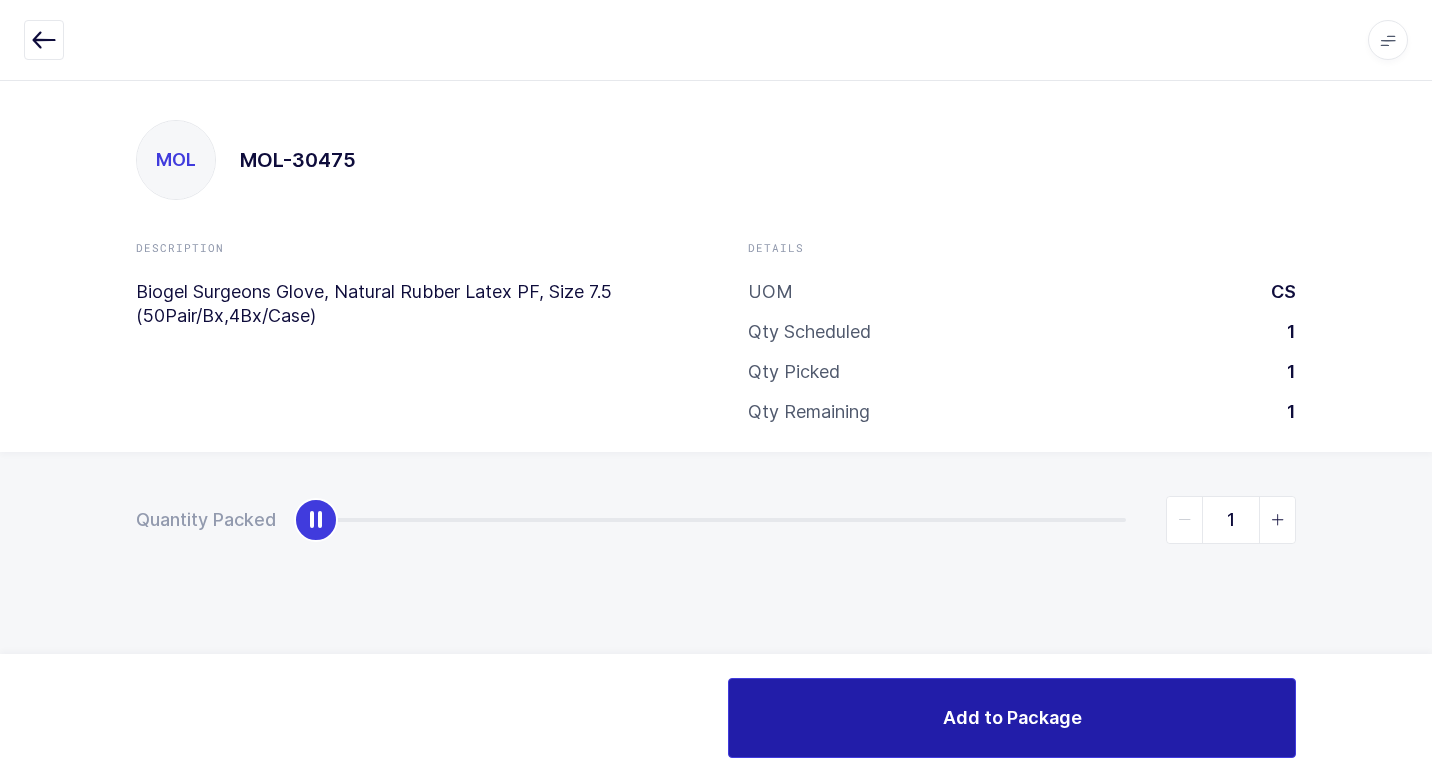 drag, startPoint x: 321, startPoint y: 524, endPoint x: 862, endPoint y: 683, distance: 563.88116 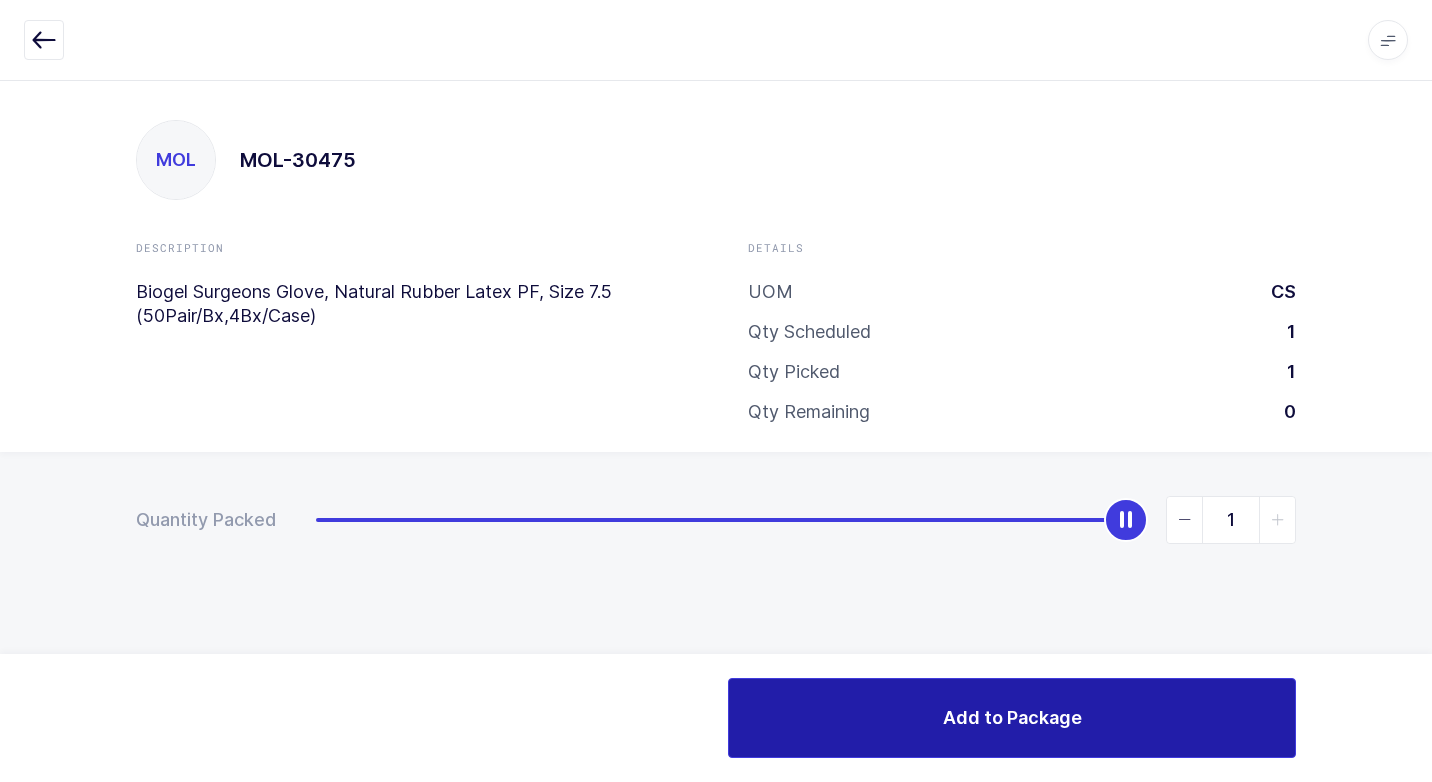 click on "Add to Package" at bounding box center (1012, 718) 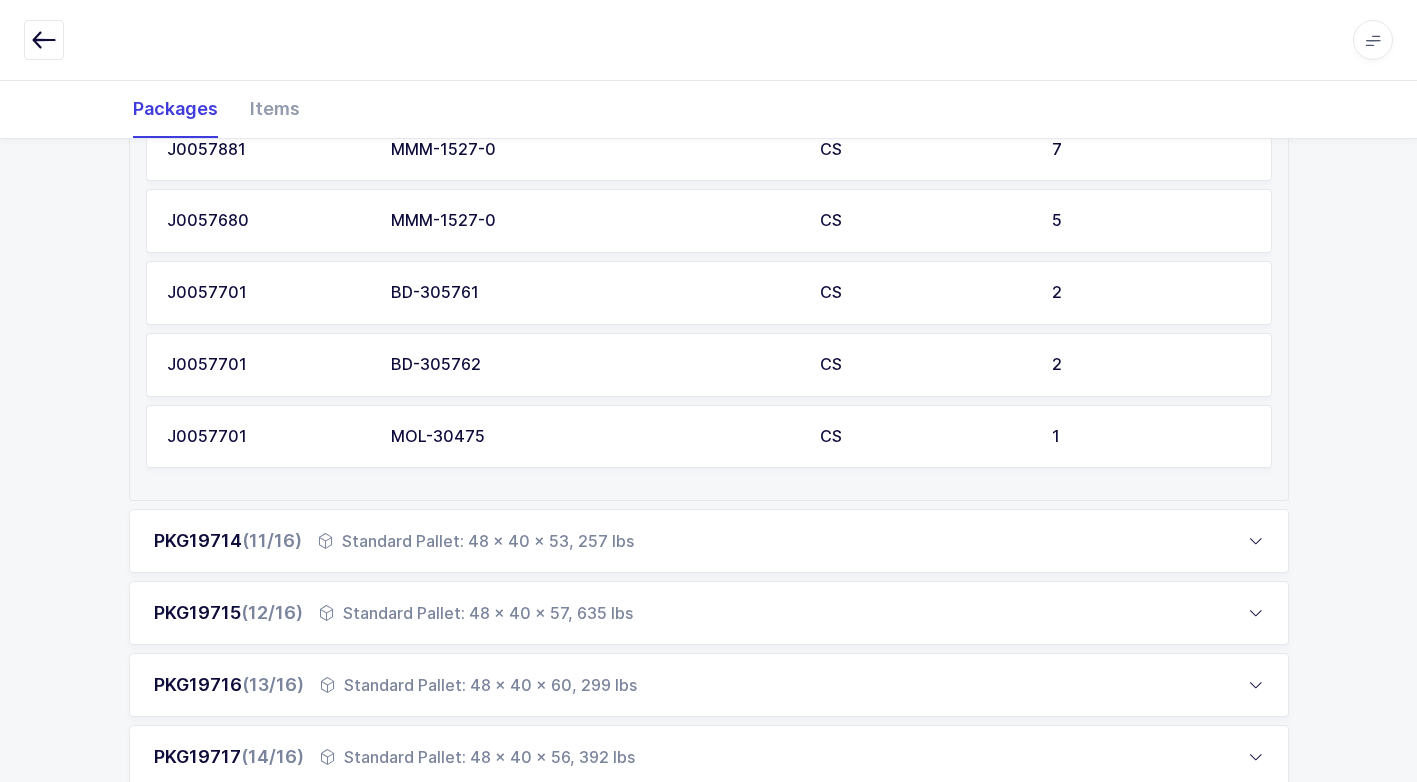 scroll, scrollTop: 2324, scrollLeft: 0, axis: vertical 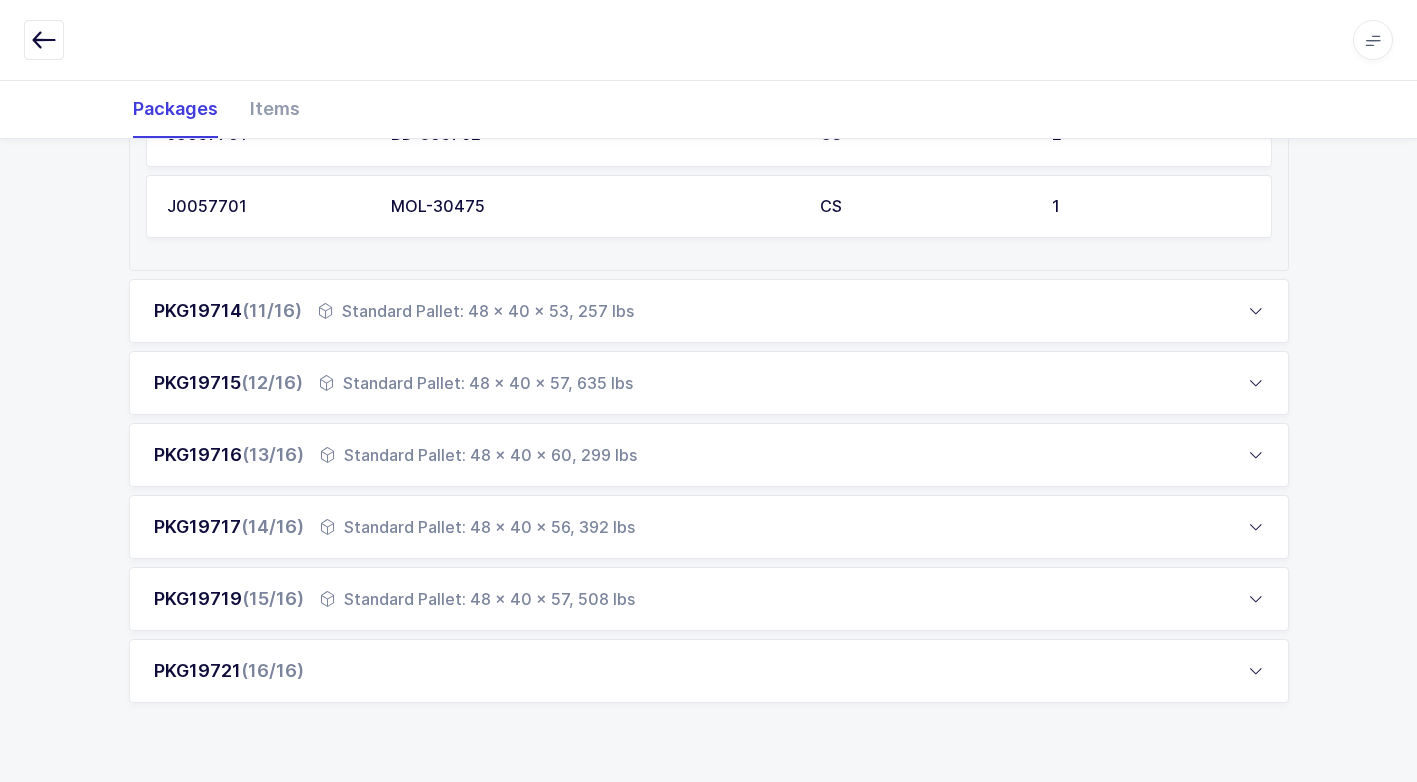 click on "PKG19721
(16/16)" at bounding box center [709, 671] 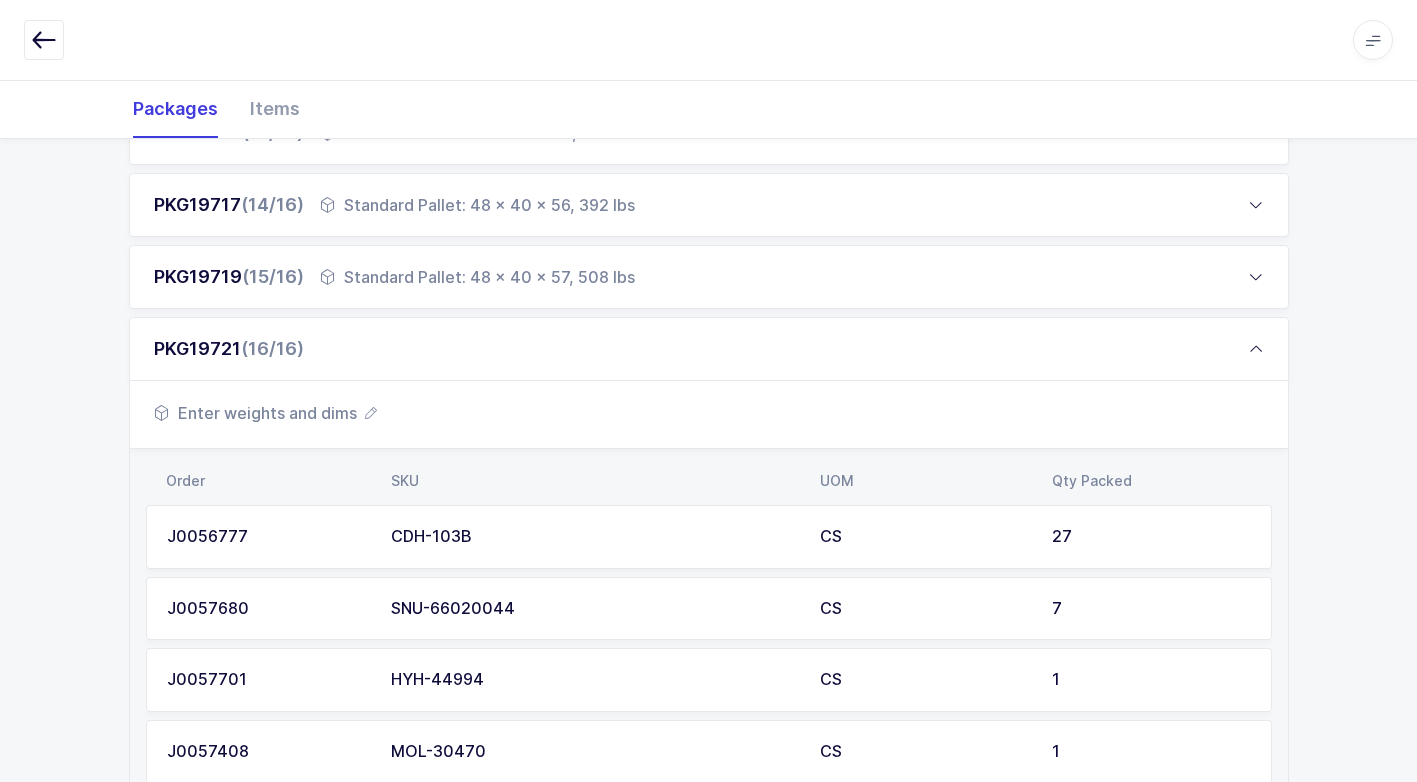scroll, scrollTop: 1173, scrollLeft: 0, axis: vertical 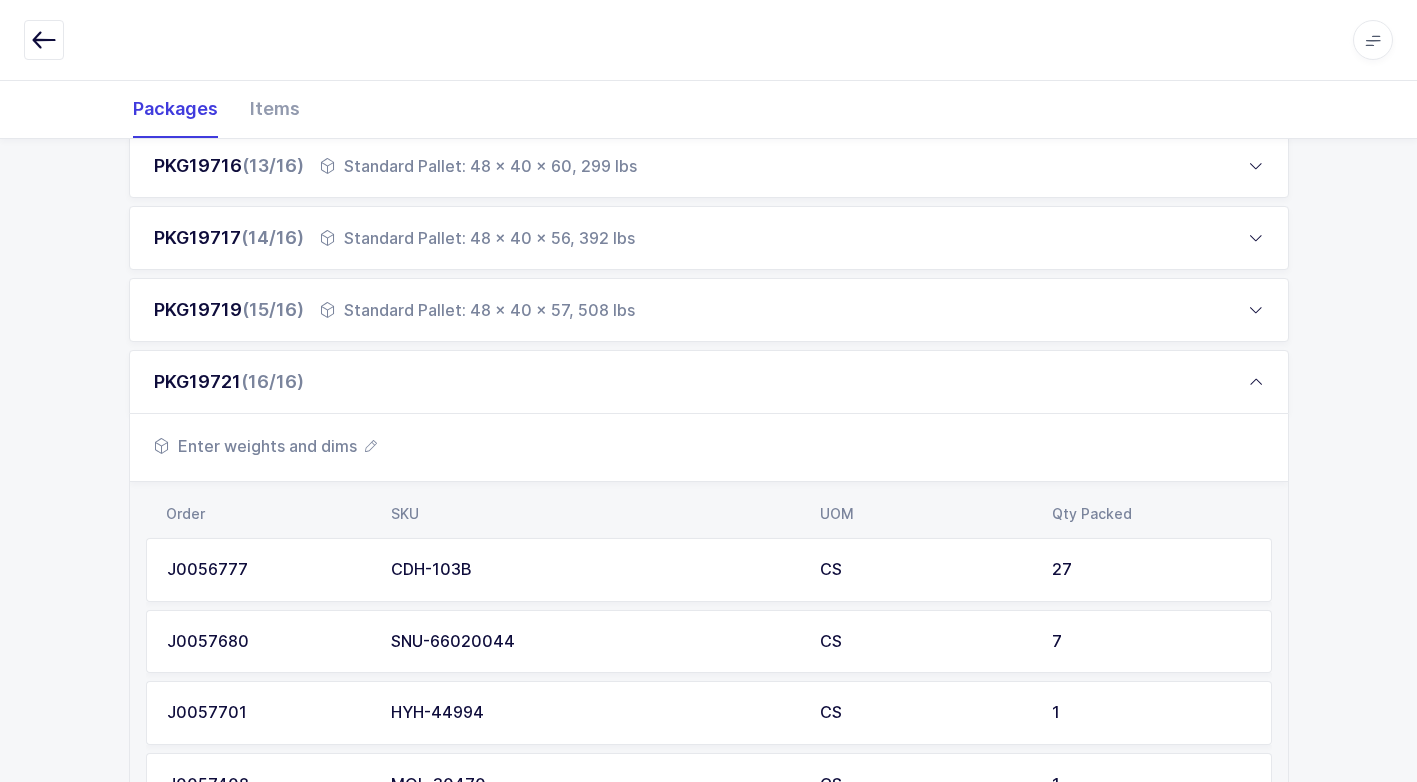 click on "Enter weights and dims" at bounding box center [265, 446] 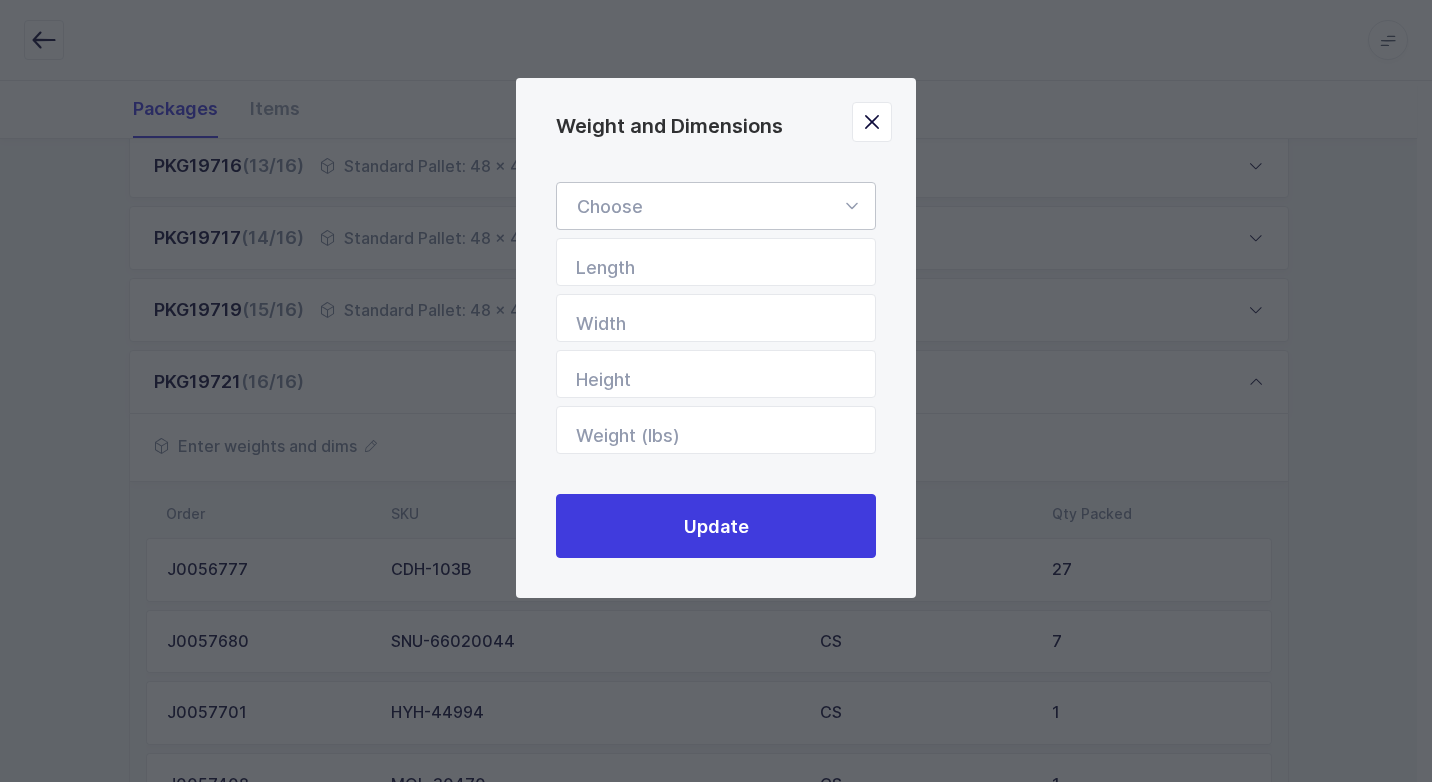 click at bounding box center [851, 206] 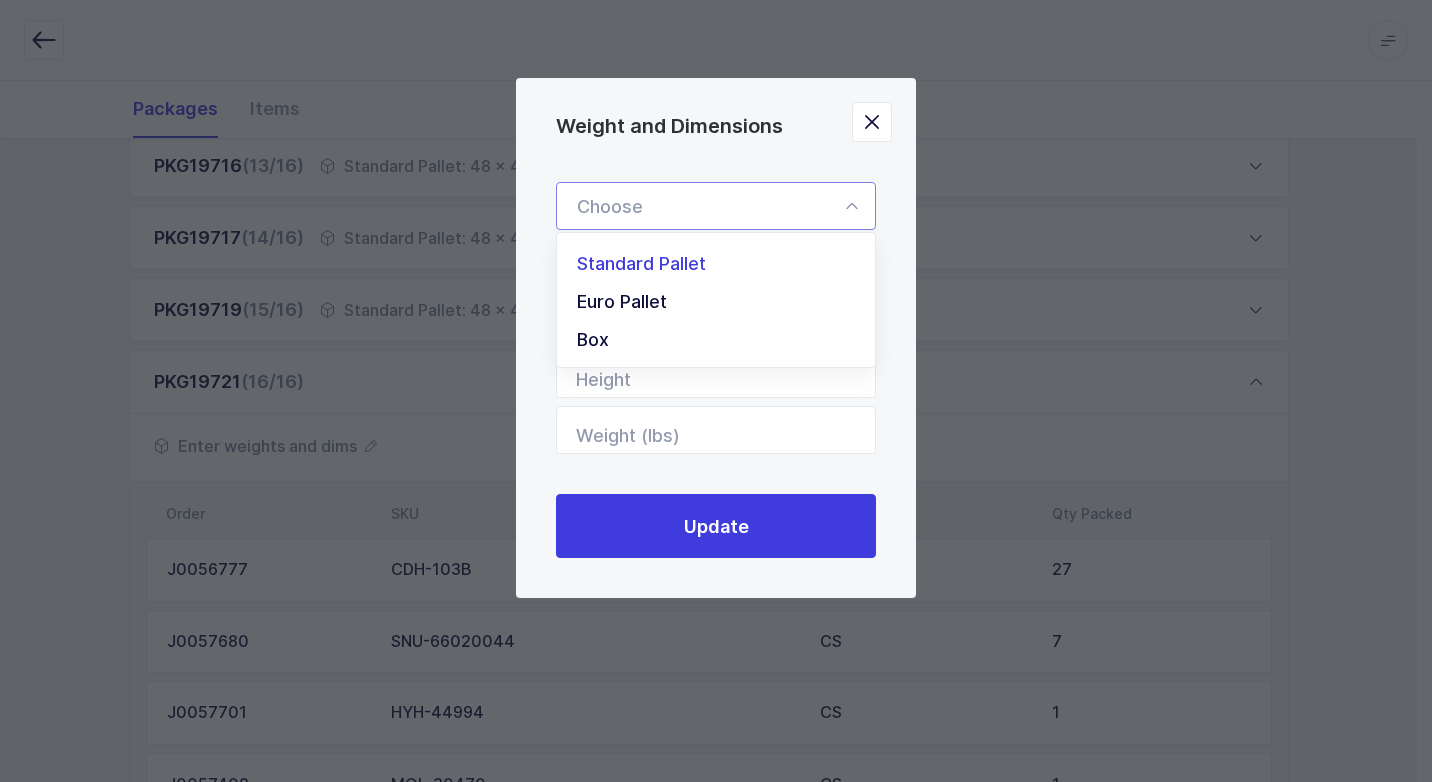click on "Standard Pallet" at bounding box center (723, 264) 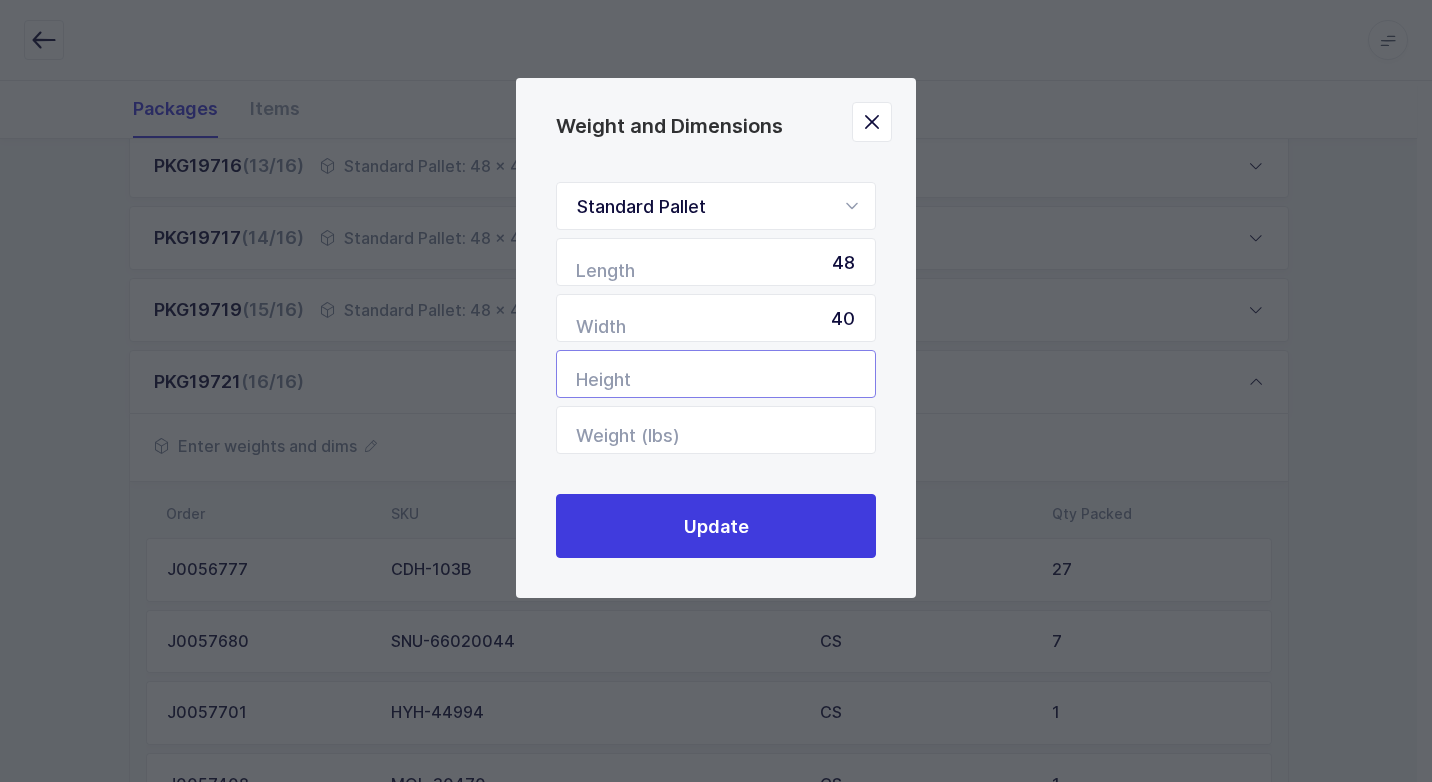click at bounding box center (716, 374) 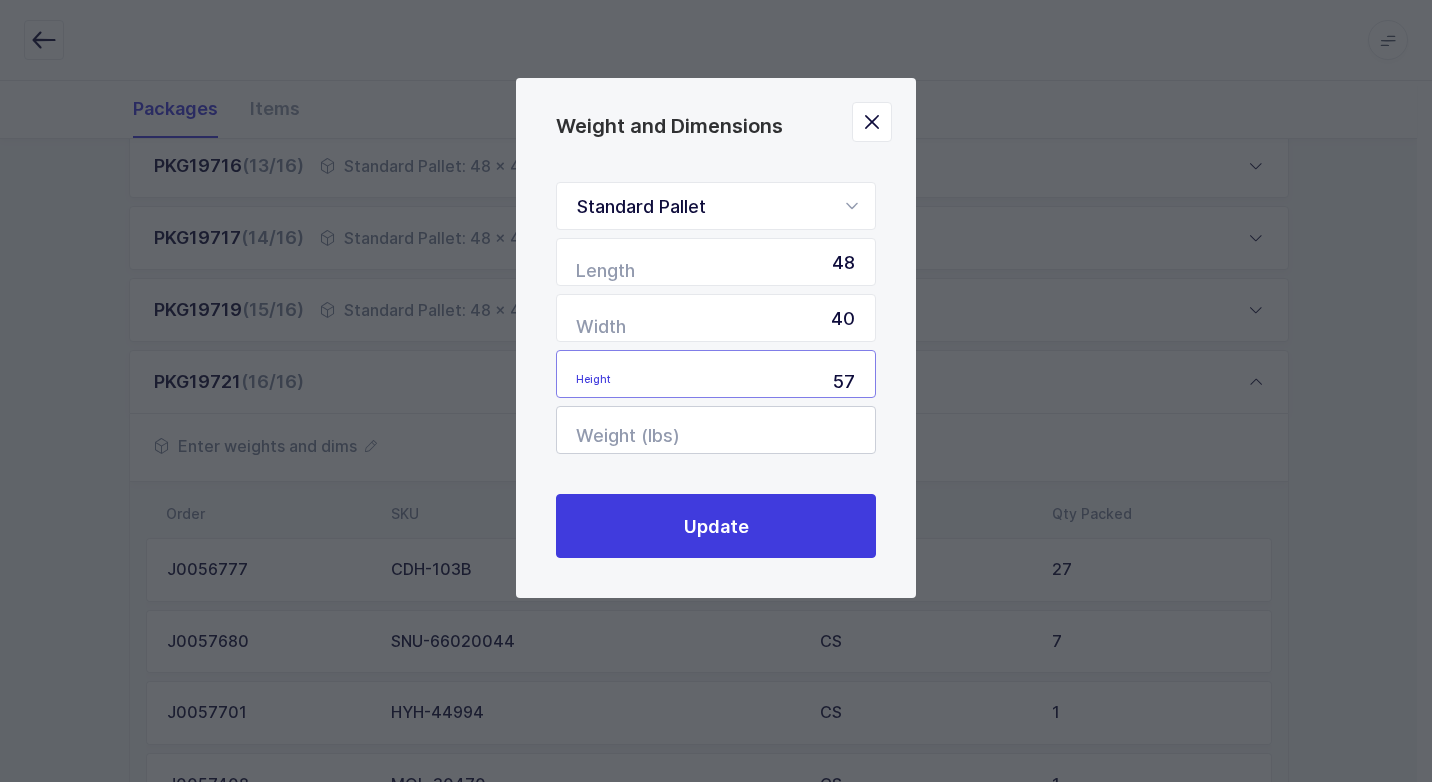 type on "57" 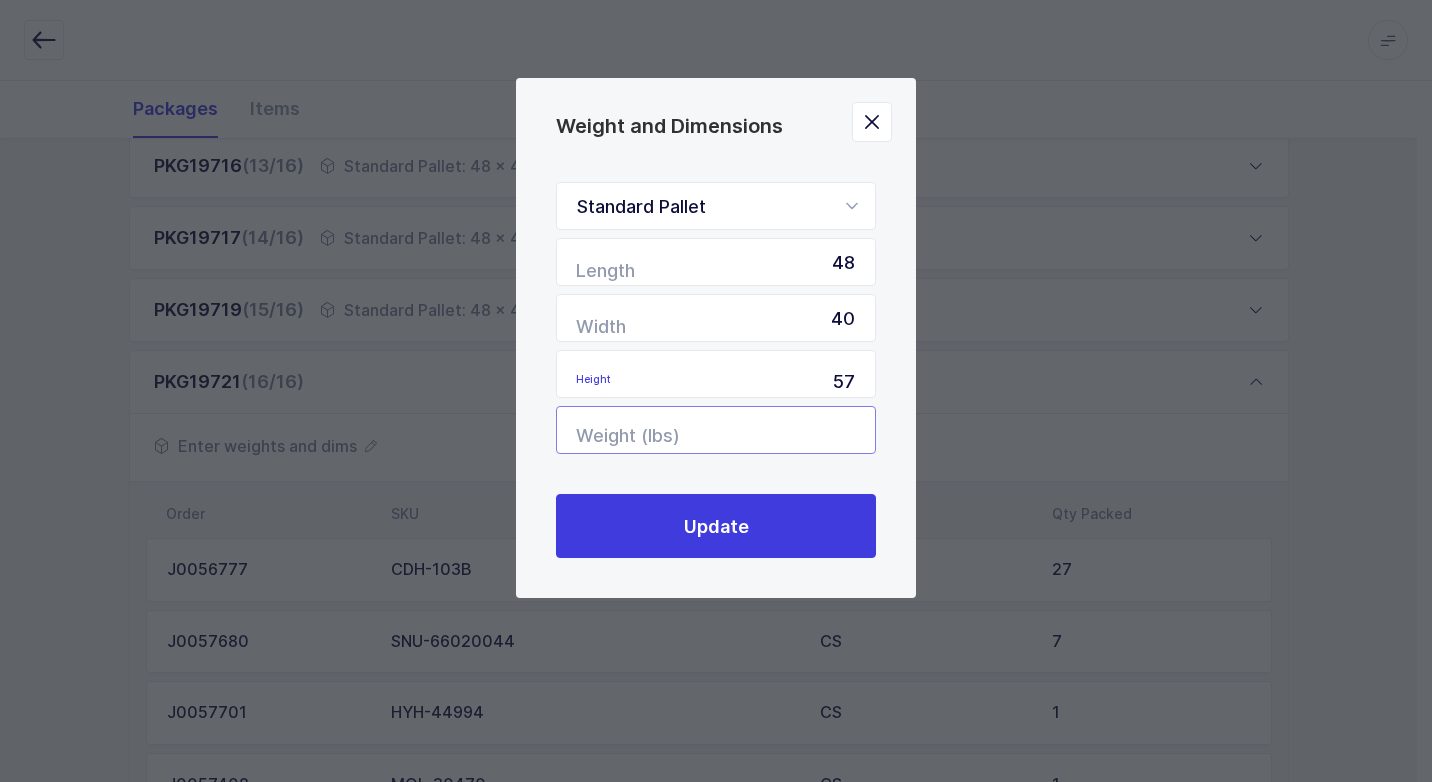 click at bounding box center [716, 430] 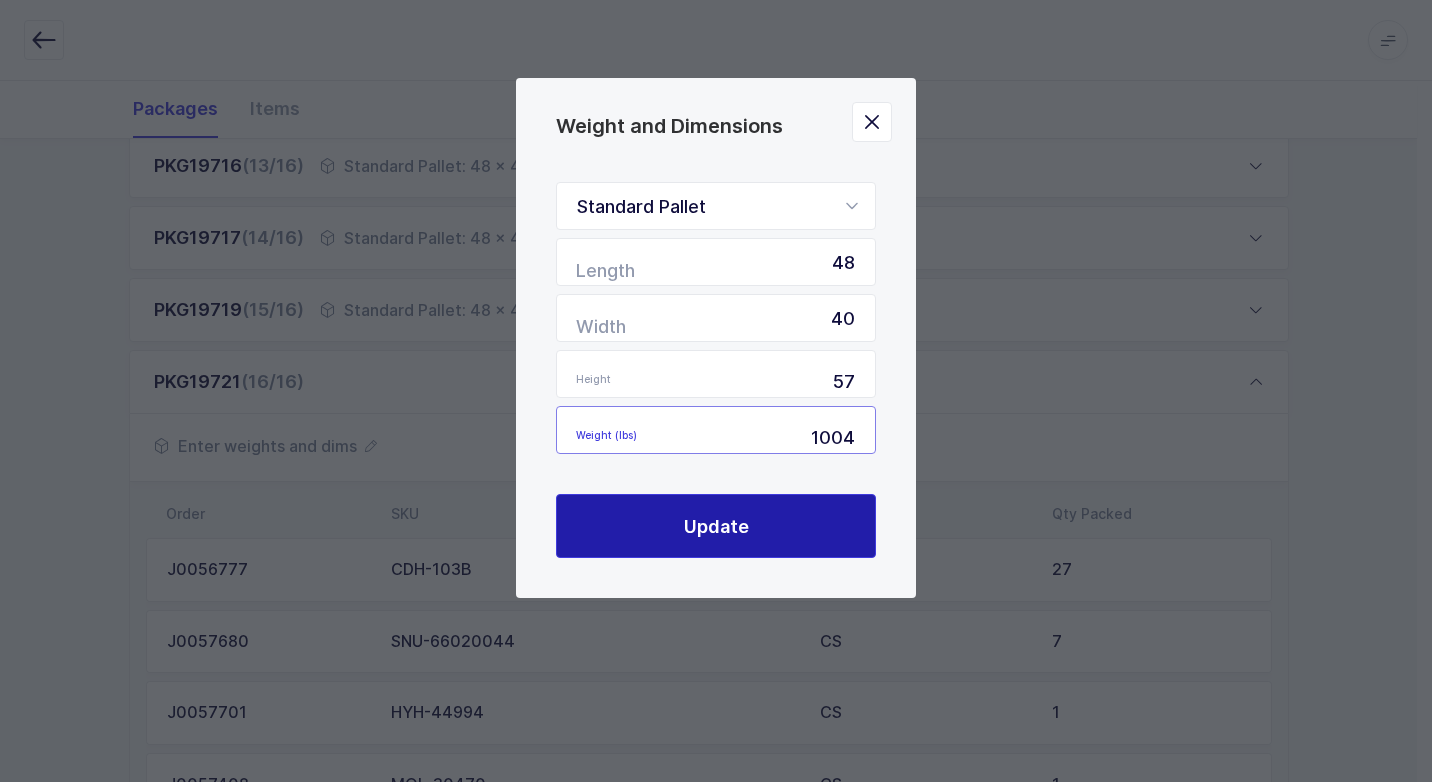 type on "1004" 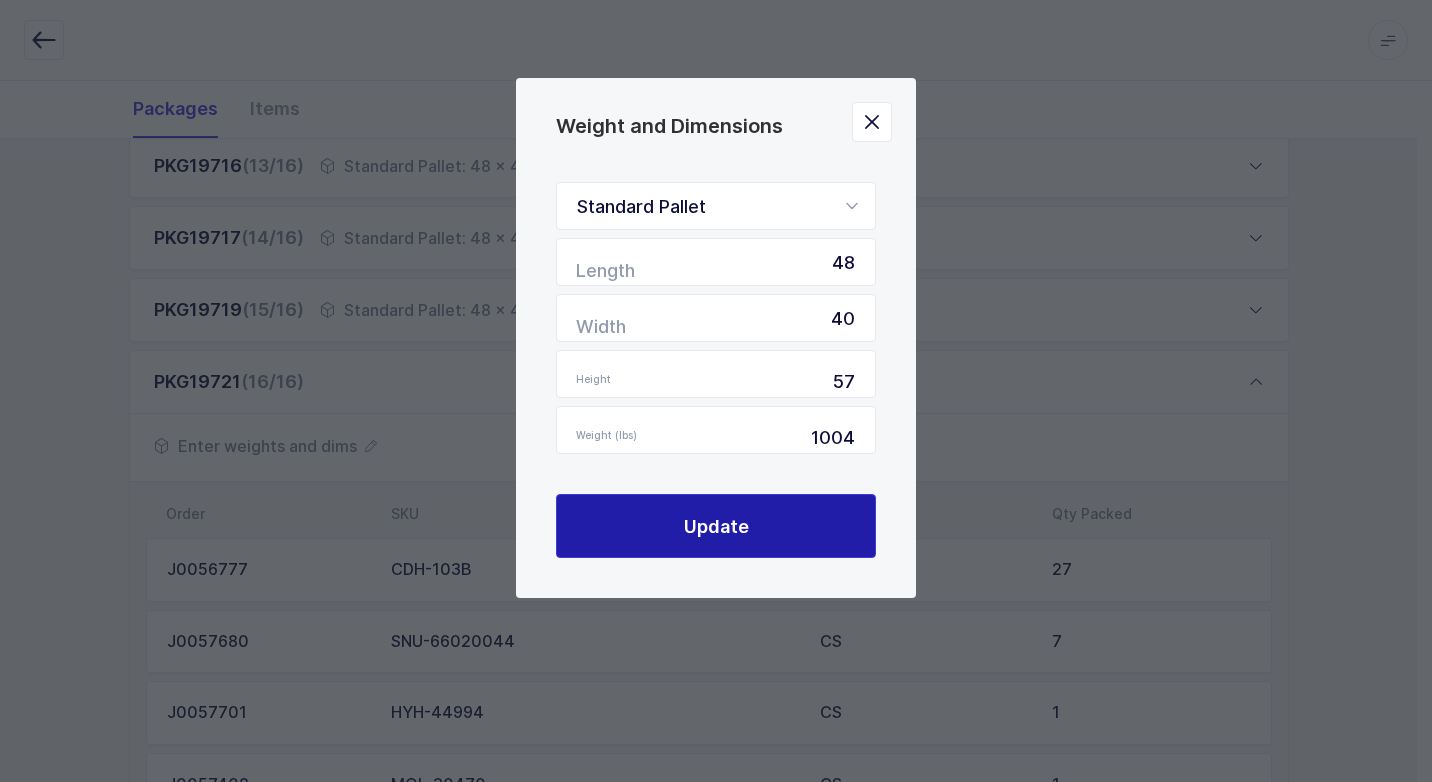 click on "Update" at bounding box center [716, 526] 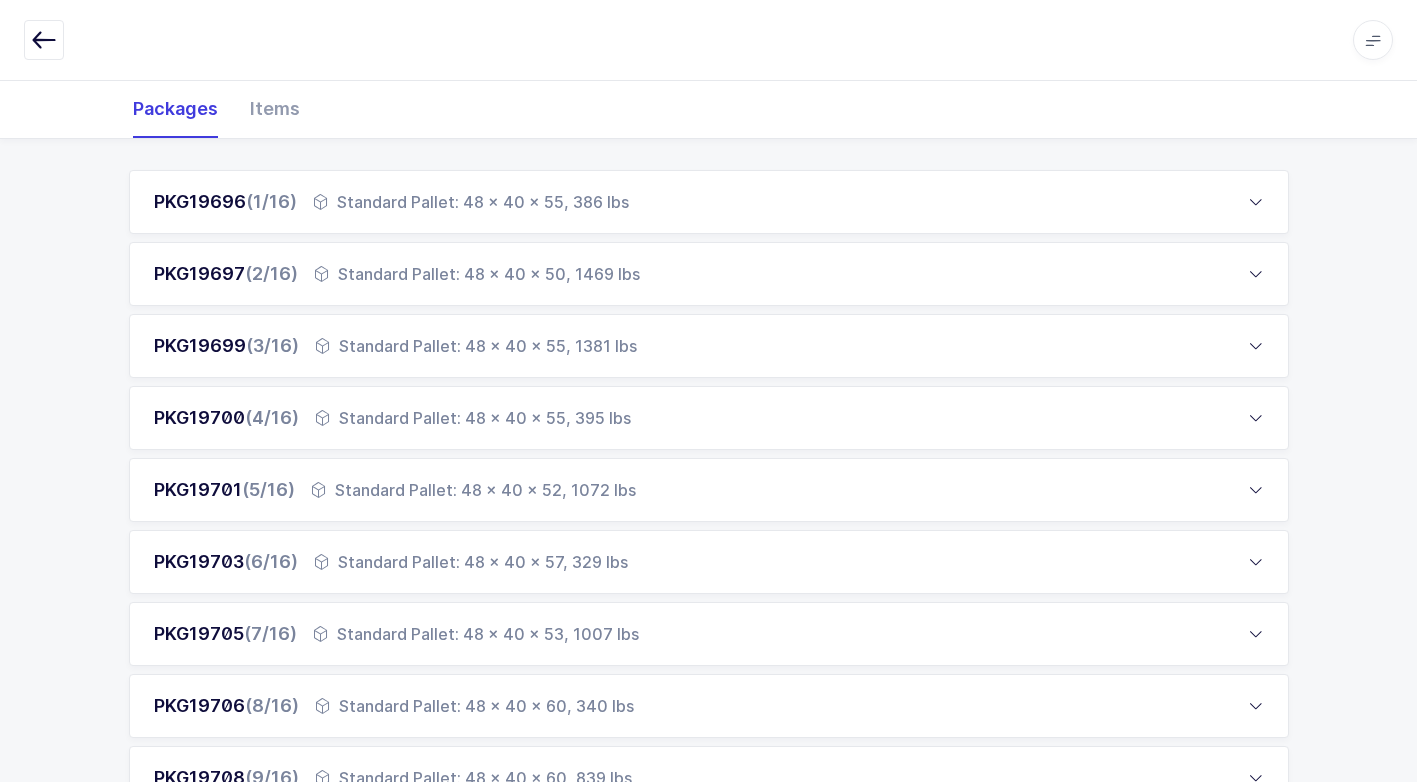 scroll, scrollTop: 0, scrollLeft: 0, axis: both 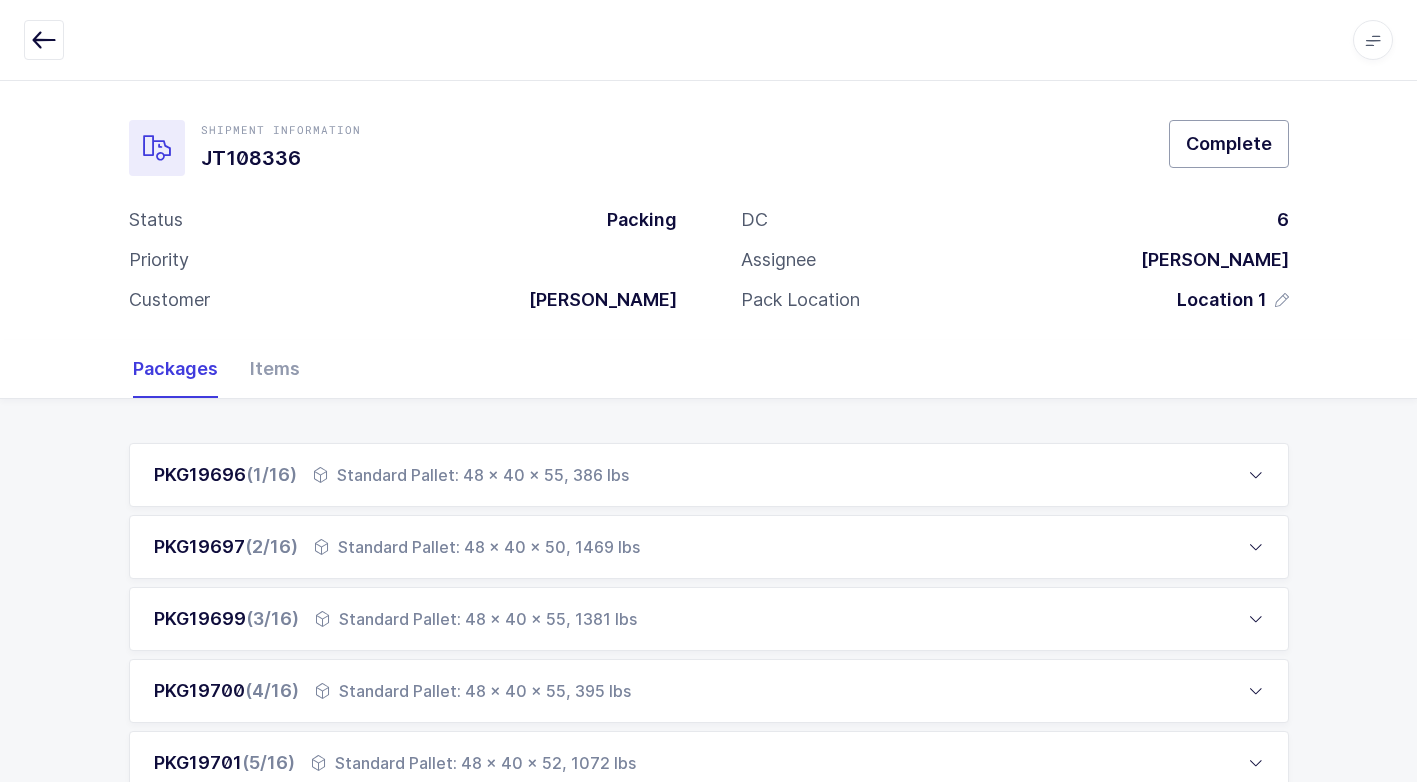 click on "Complete" at bounding box center [1229, 143] 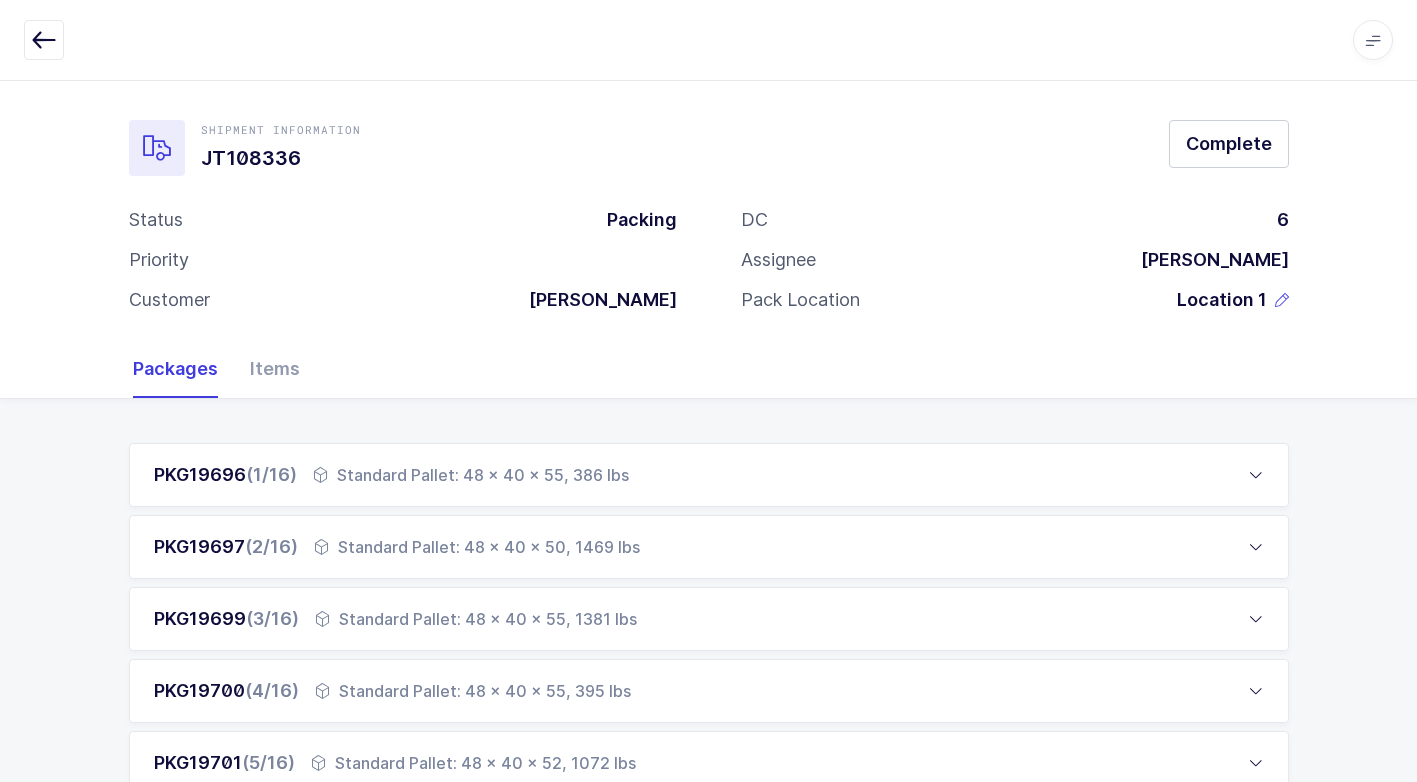 drag, startPoint x: 1167, startPoint y: 131, endPoint x: 1232, endPoint y: 299, distance: 180.13606 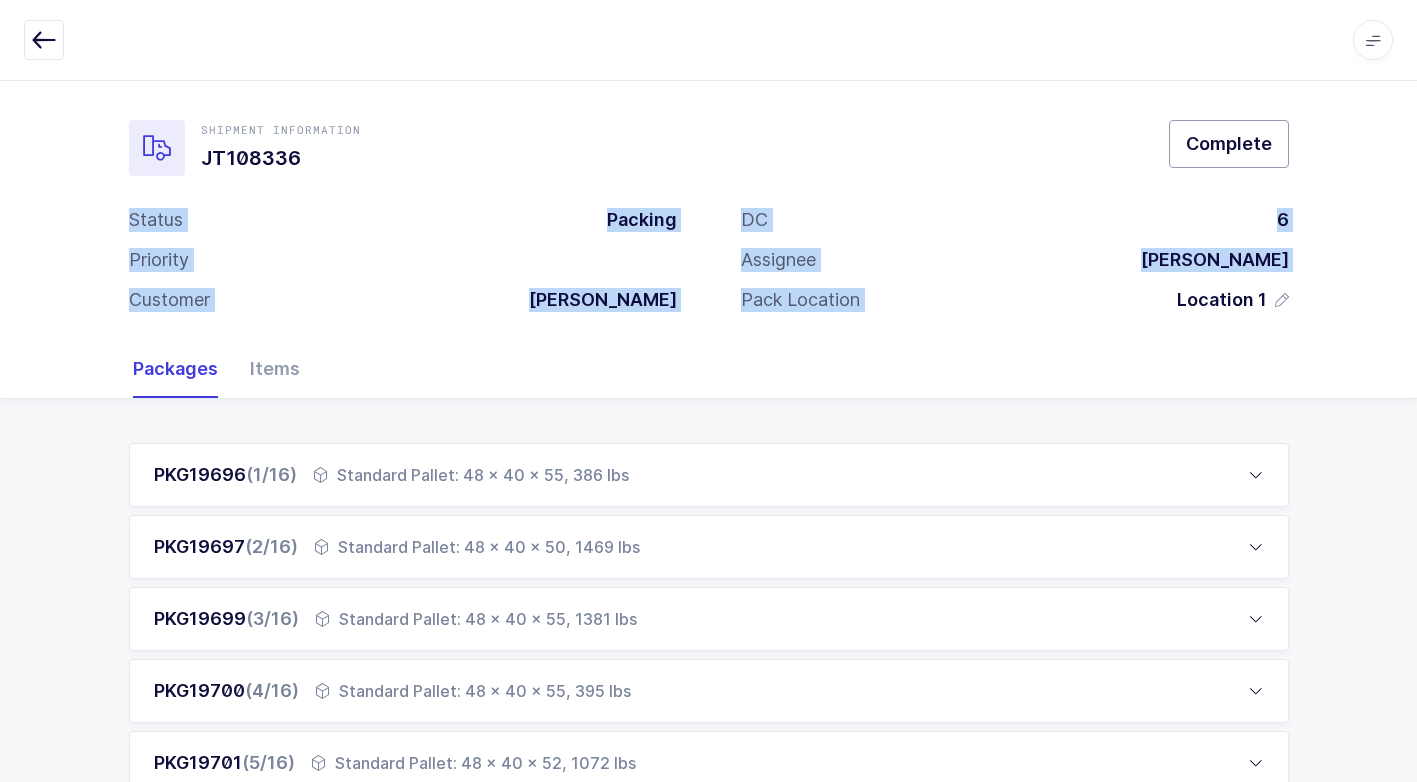 click on "Complete" at bounding box center [1229, 144] 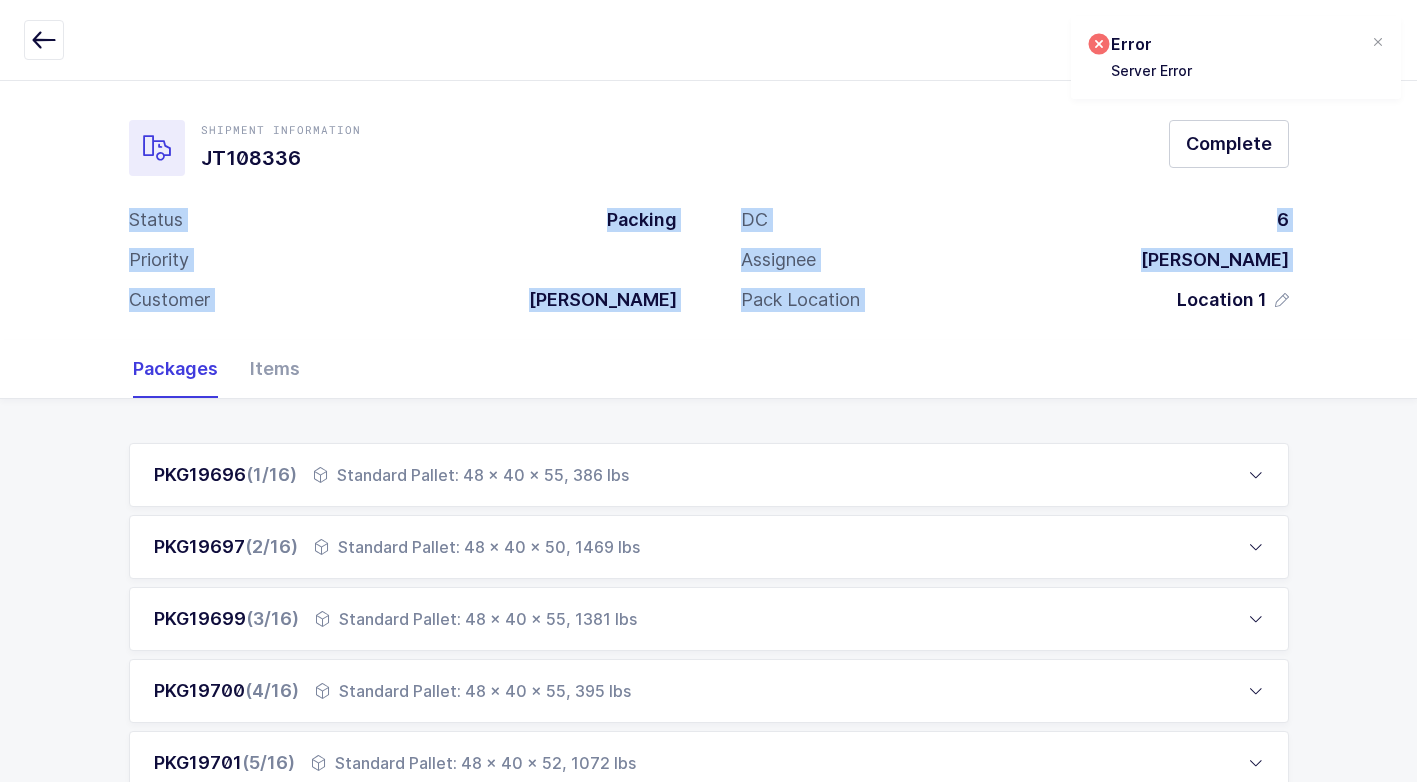drag, startPoint x: 1082, startPoint y: 202, endPoint x: 1122, endPoint y: 199, distance: 40.112343 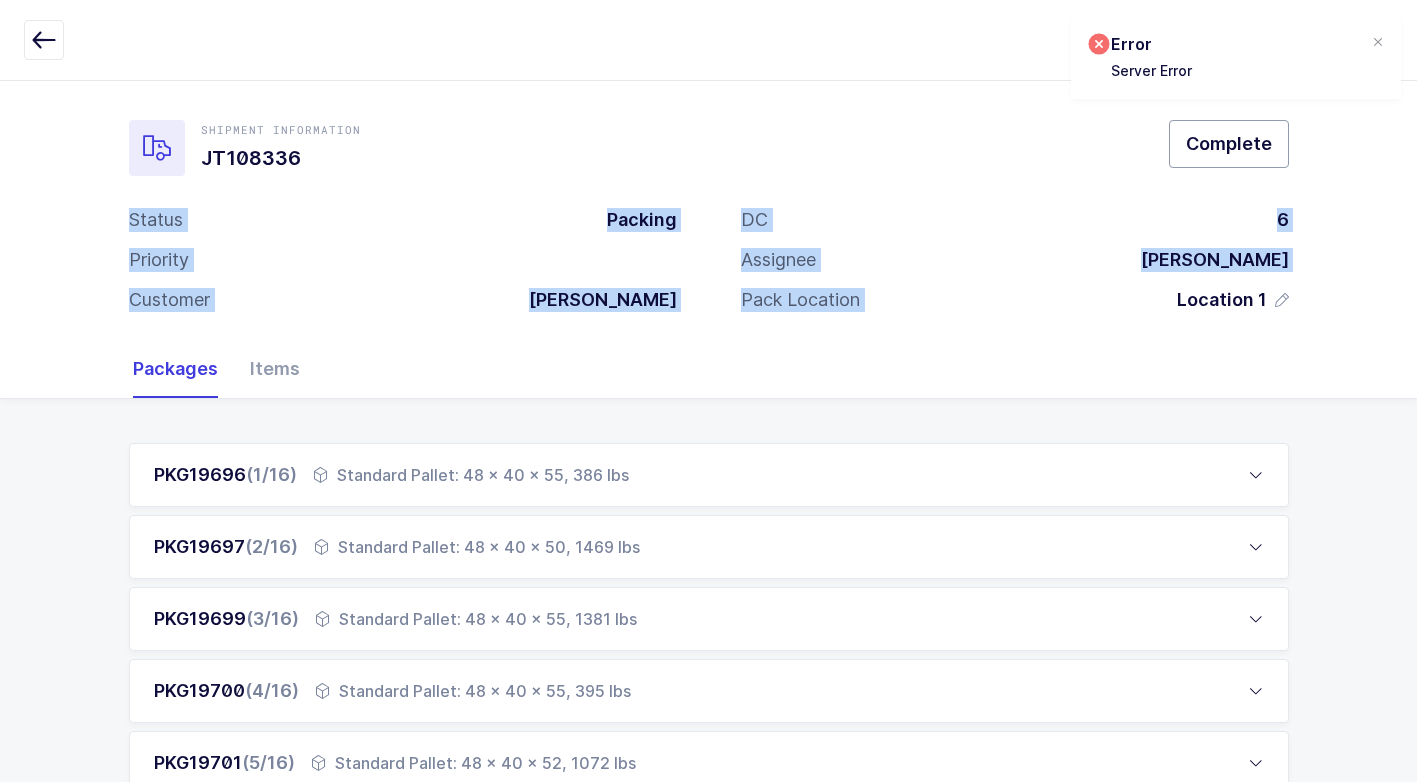 click on "Complete" at bounding box center (1229, 144) 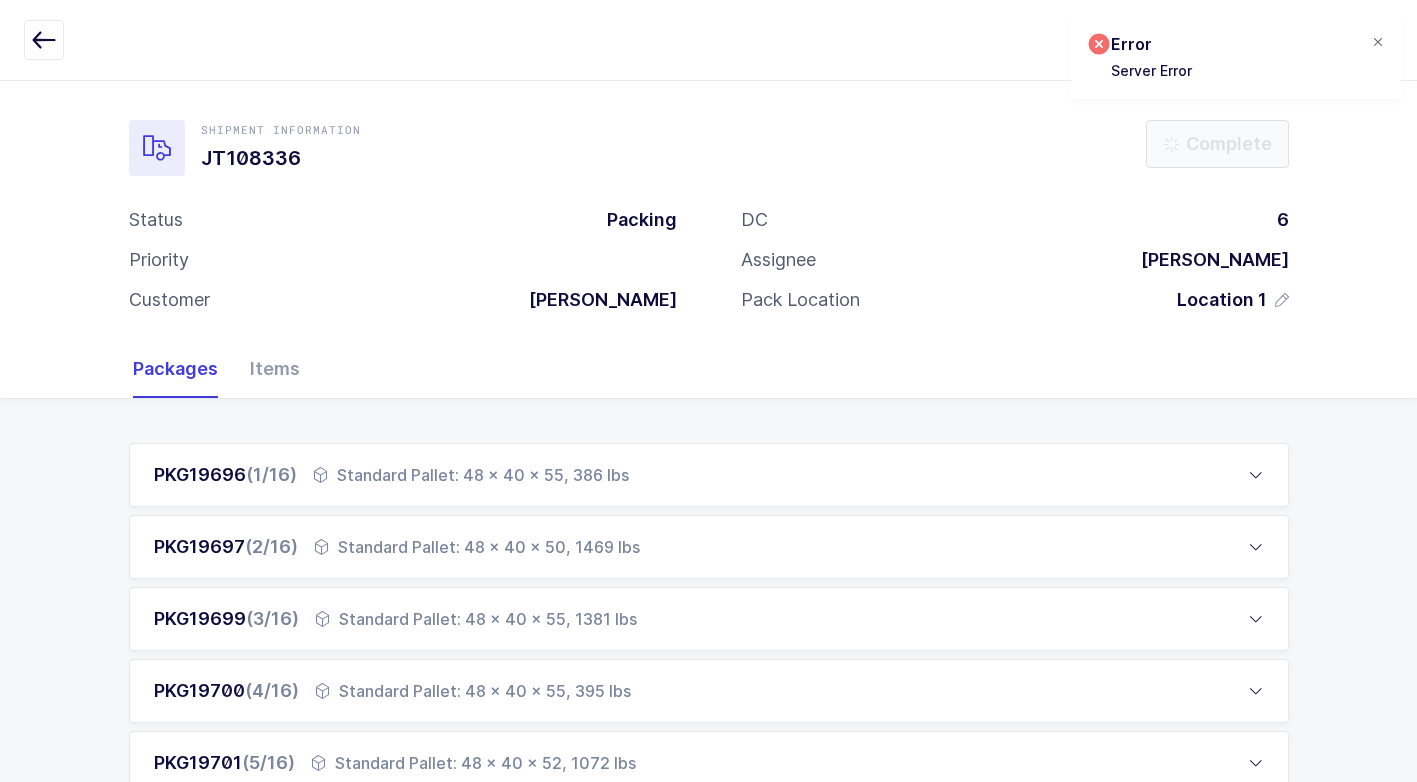 click at bounding box center (1378, 43) 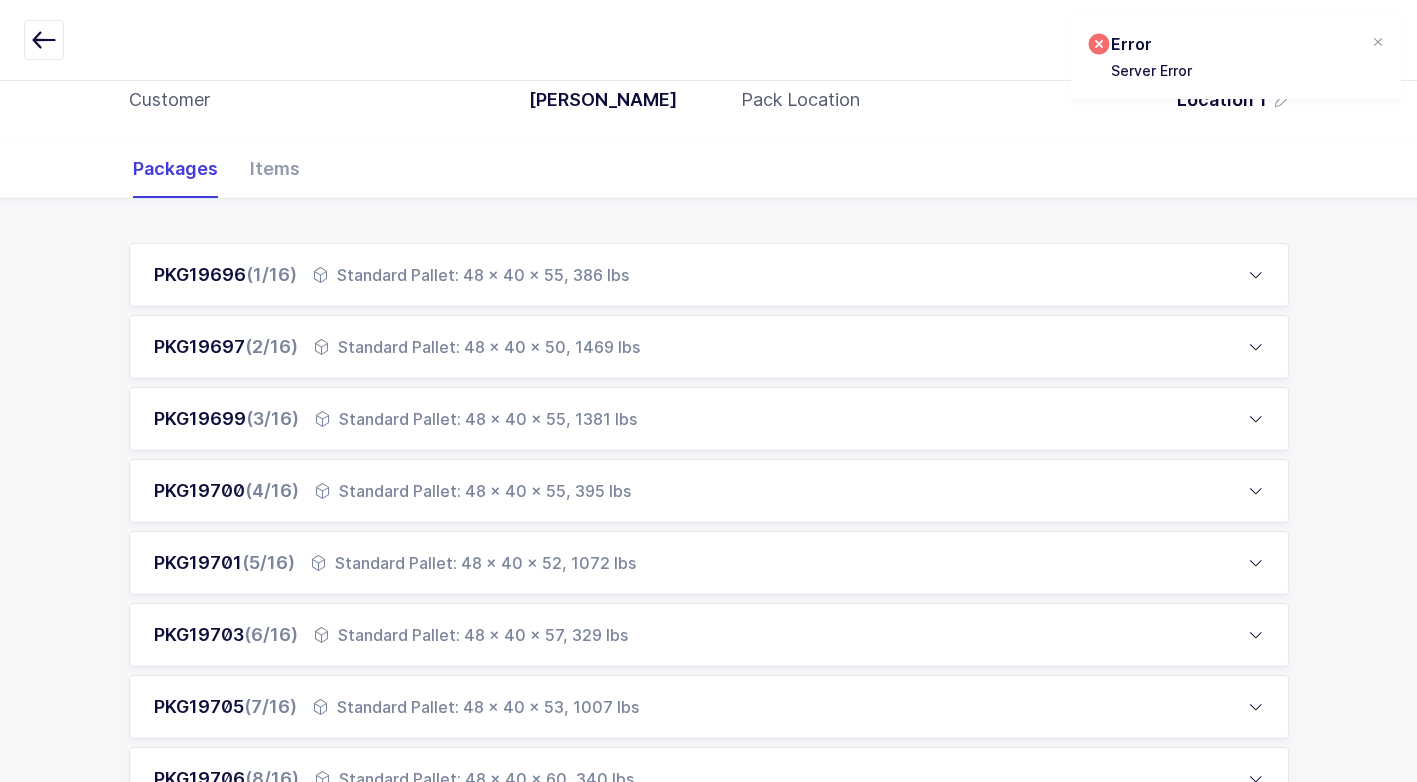 scroll, scrollTop: 300, scrollLeft: 0, axis: vertical 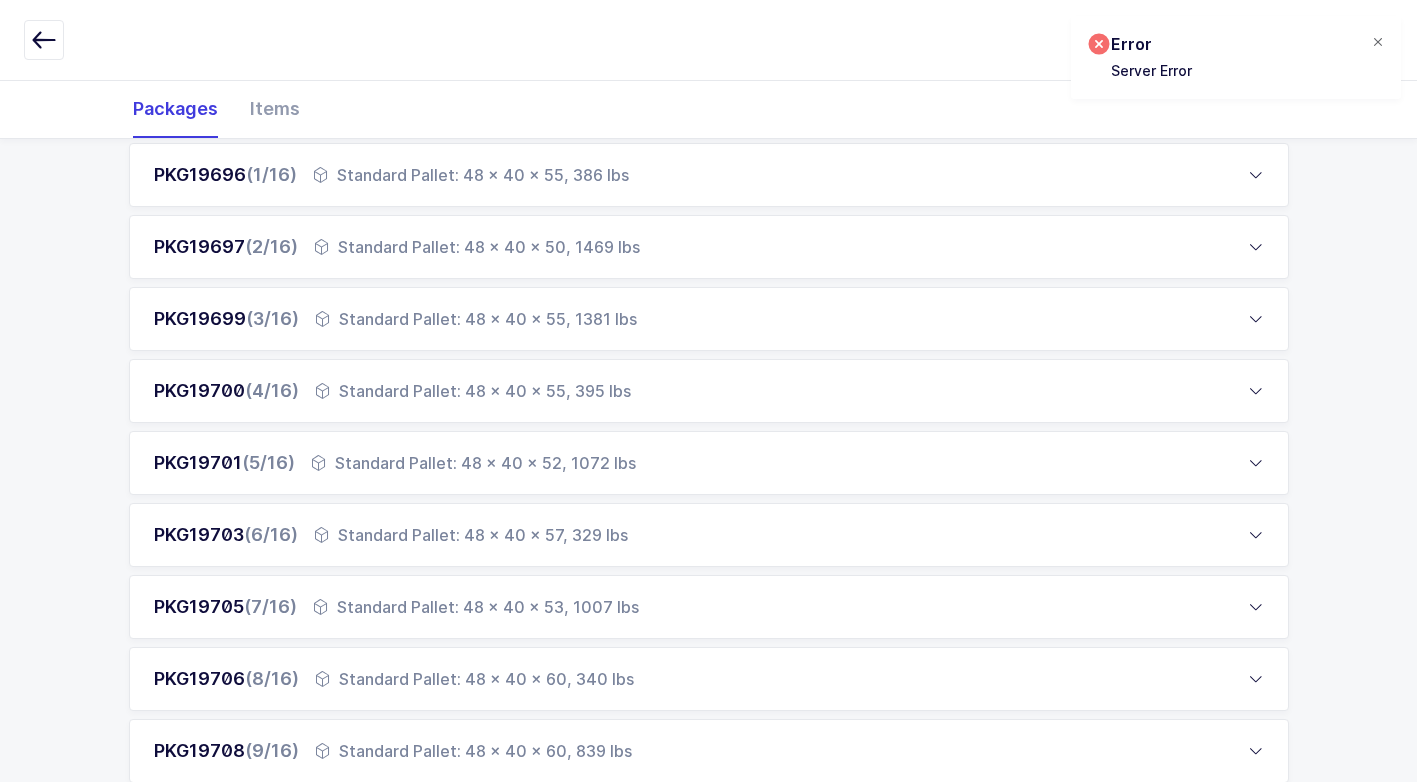 click at bounding box center (1378, 43) 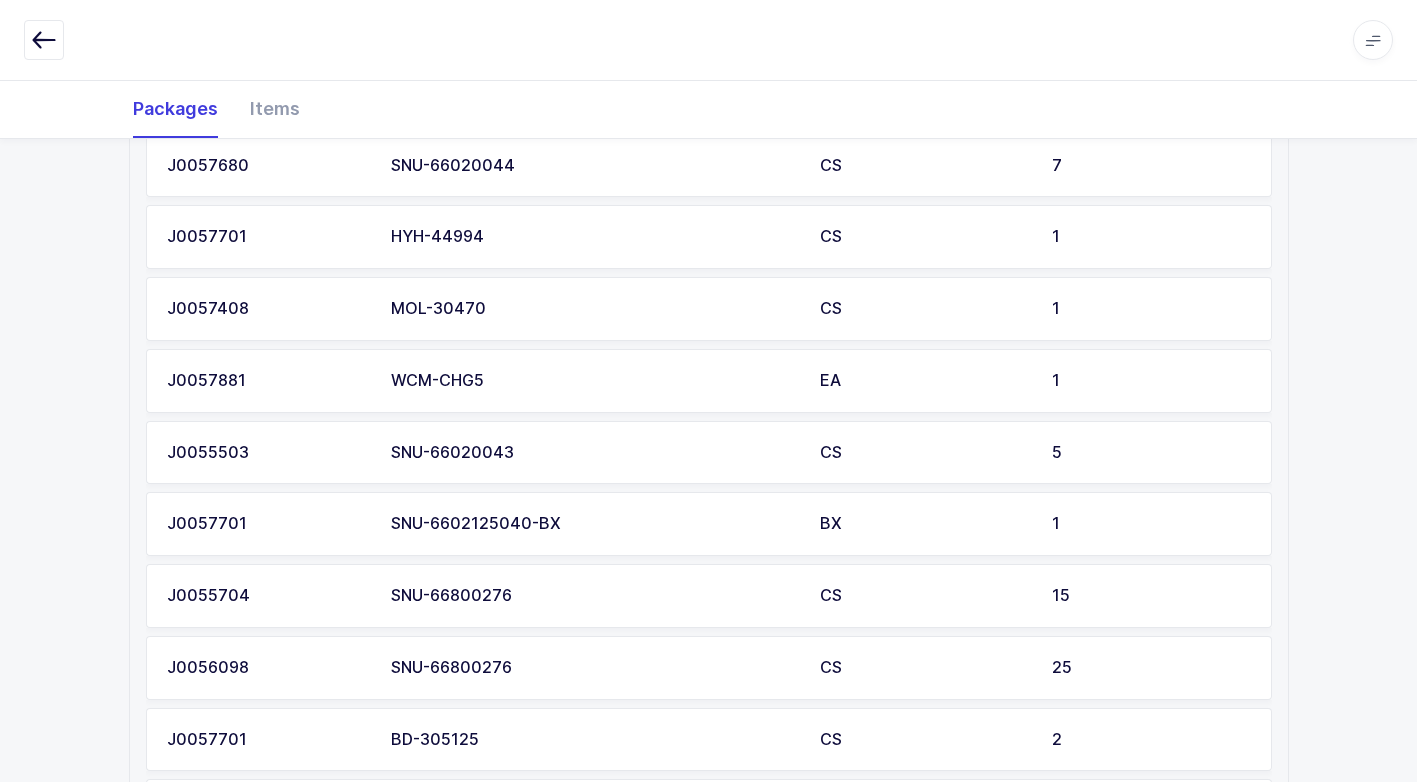 scroll, scrollTop: 1137, scrollLeft: 0, axis: vertical 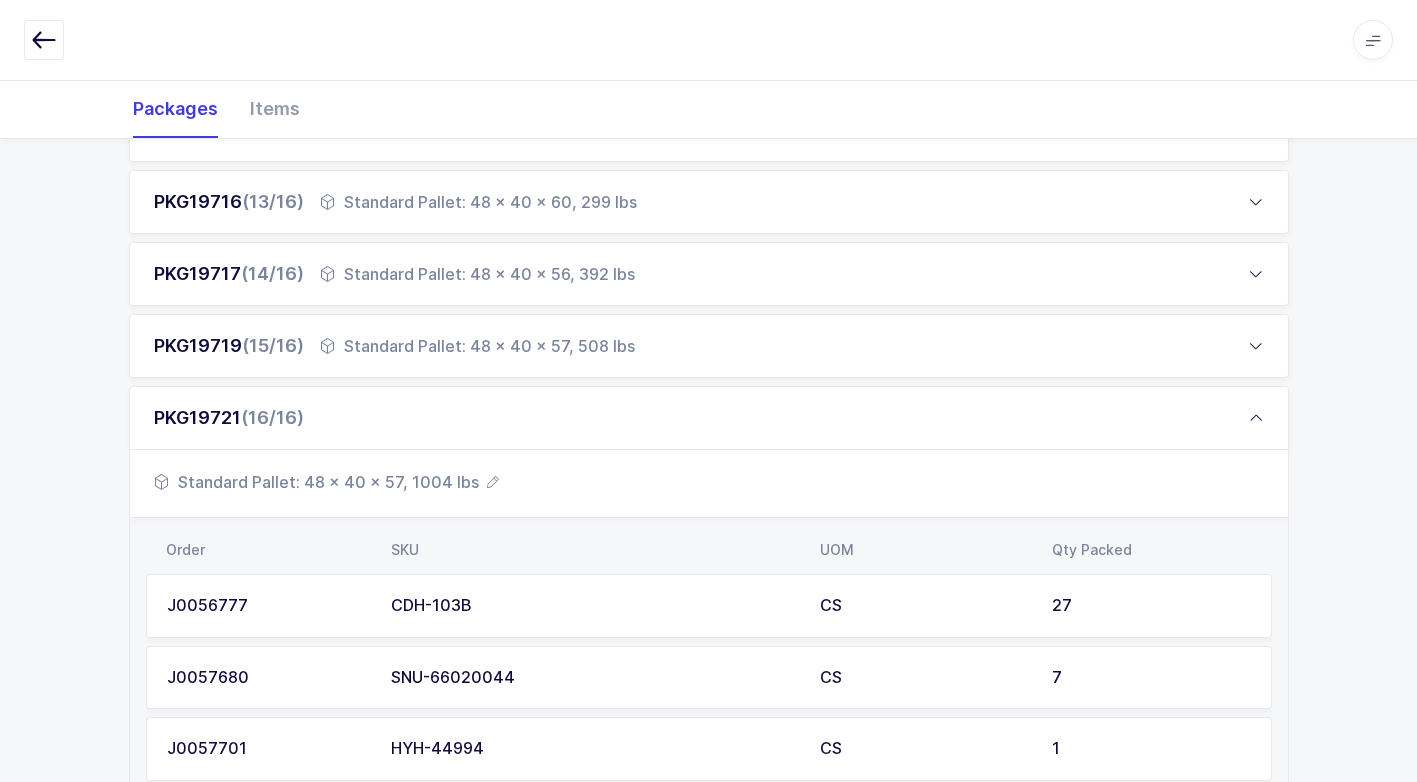 click on "Standard Pallet: 48 x 40 x 57, 1004 lbs" at bounding box center (326, 482) 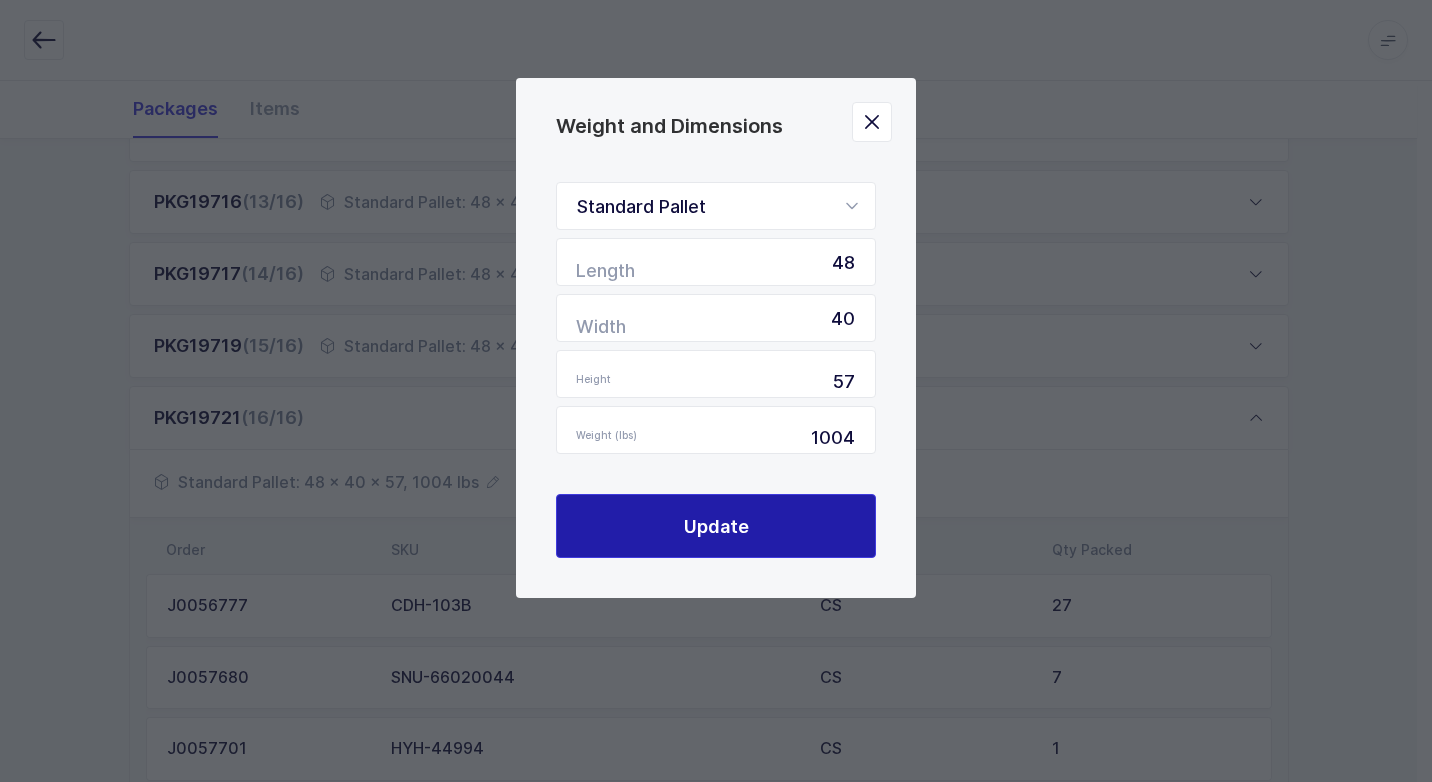 click on "Update" at bounding box center (716, 526) 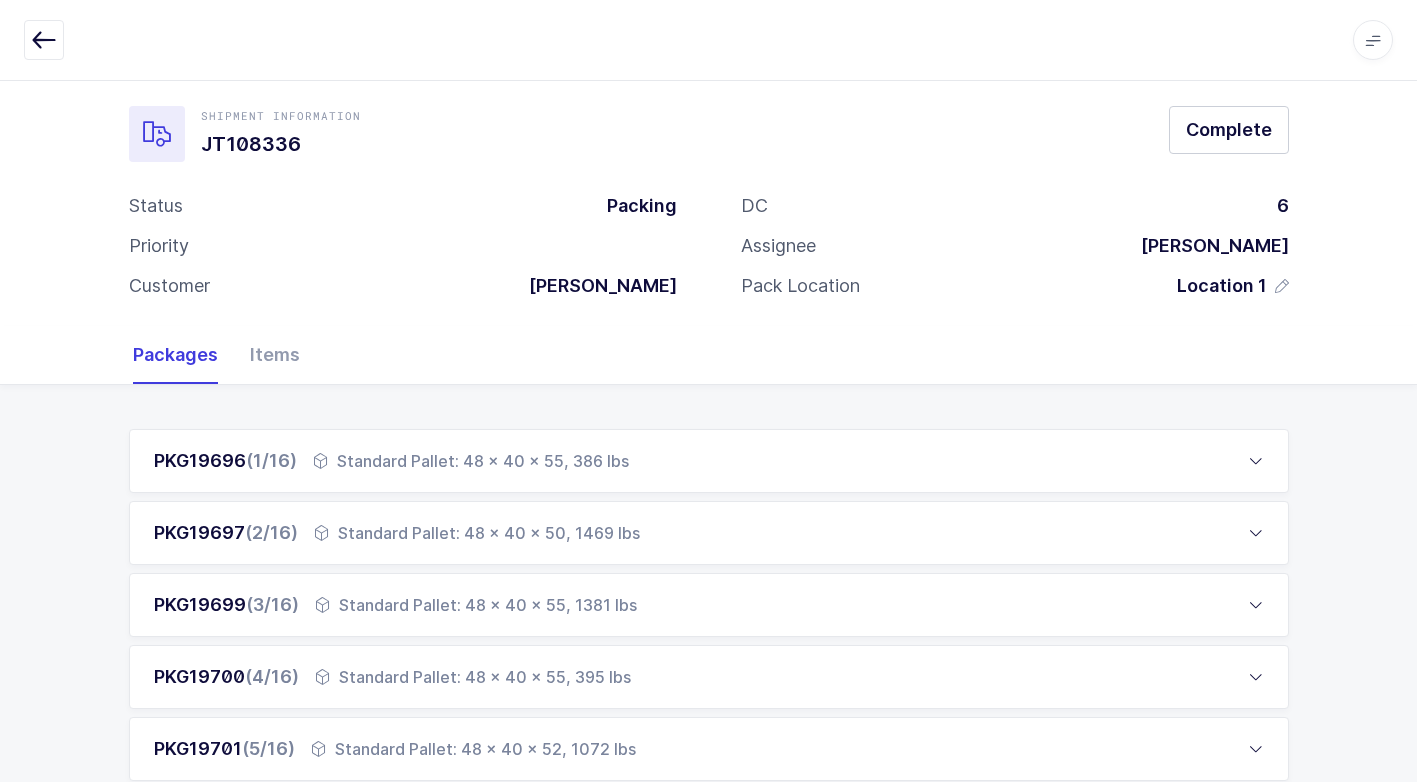 scroll, scrollTop: 0, scrollLeft: 0, axis: both 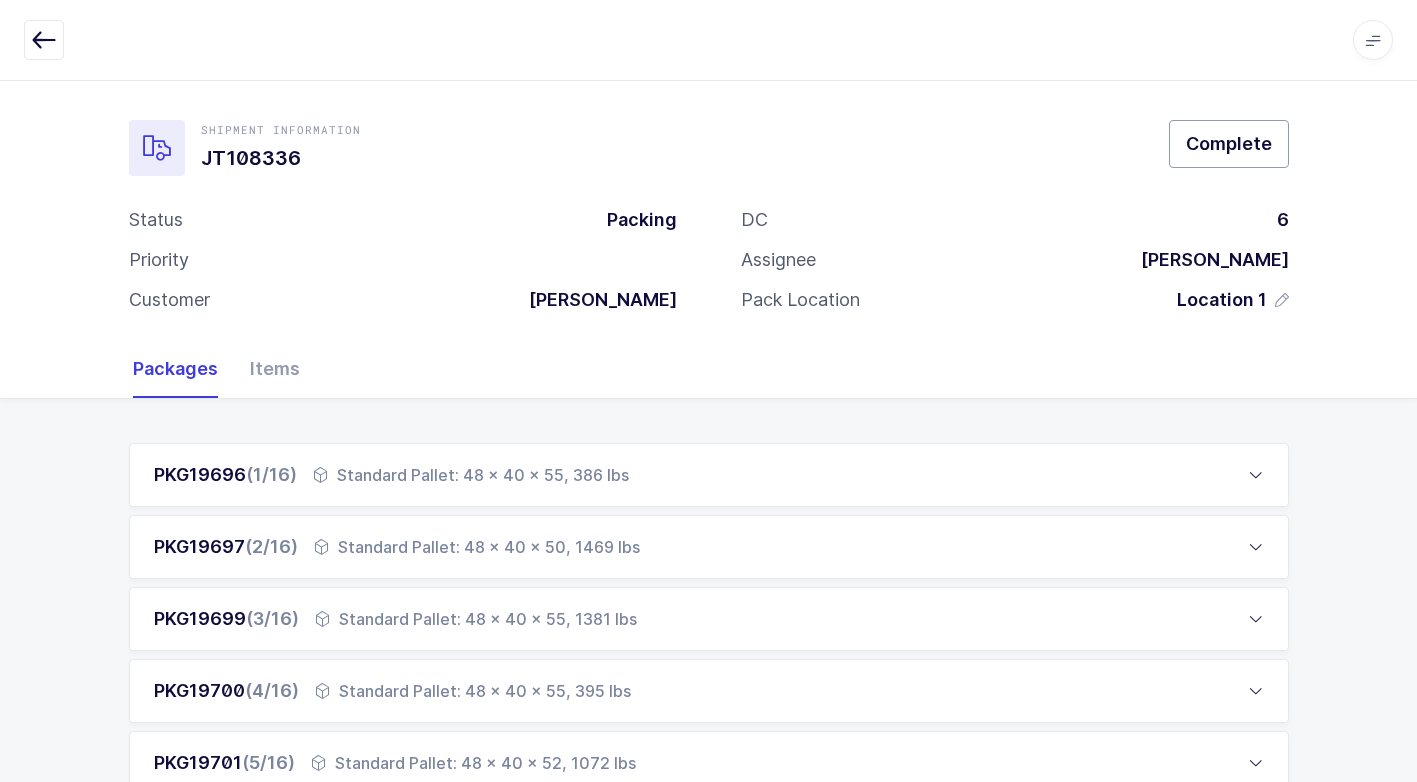 click on "Complete" at bounding box center [1229, 143] 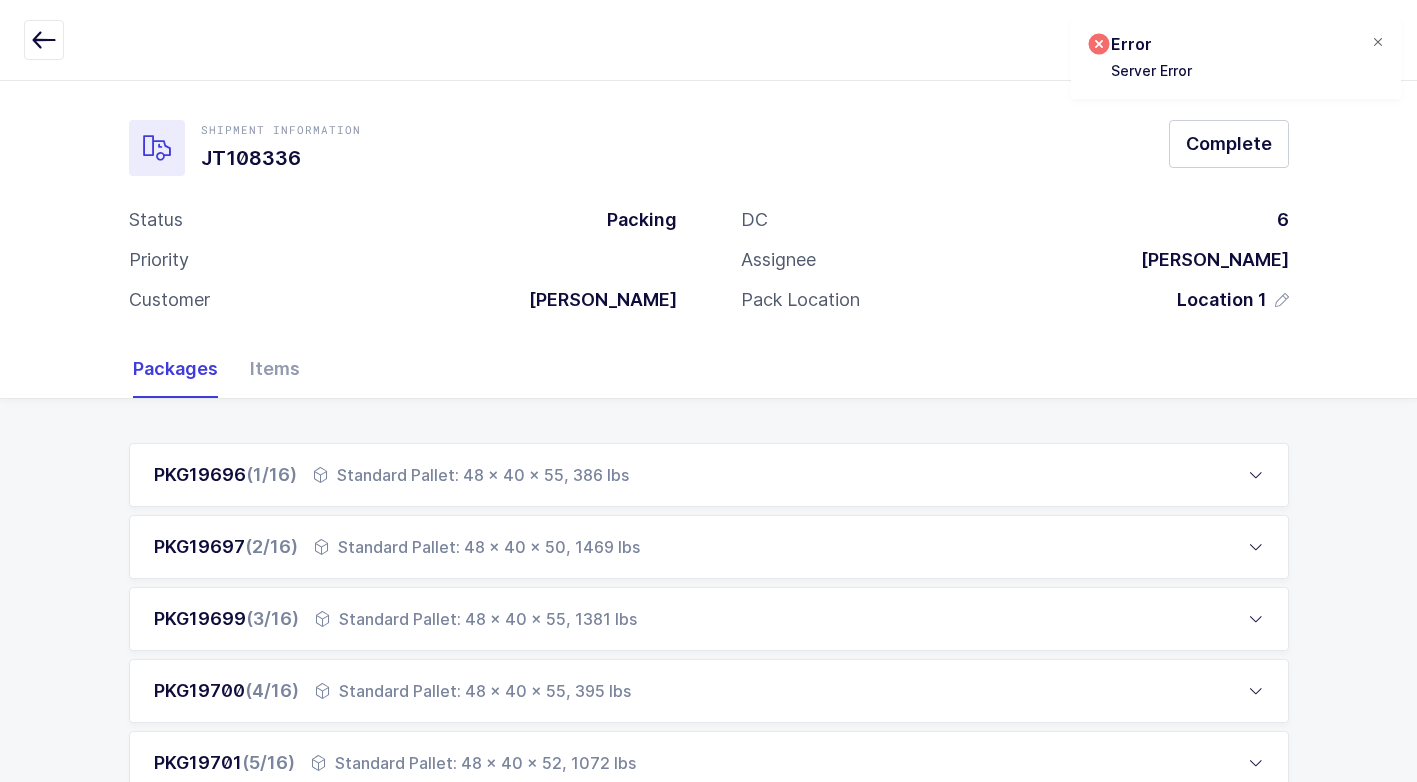 click at bounding box center (1378, 43) 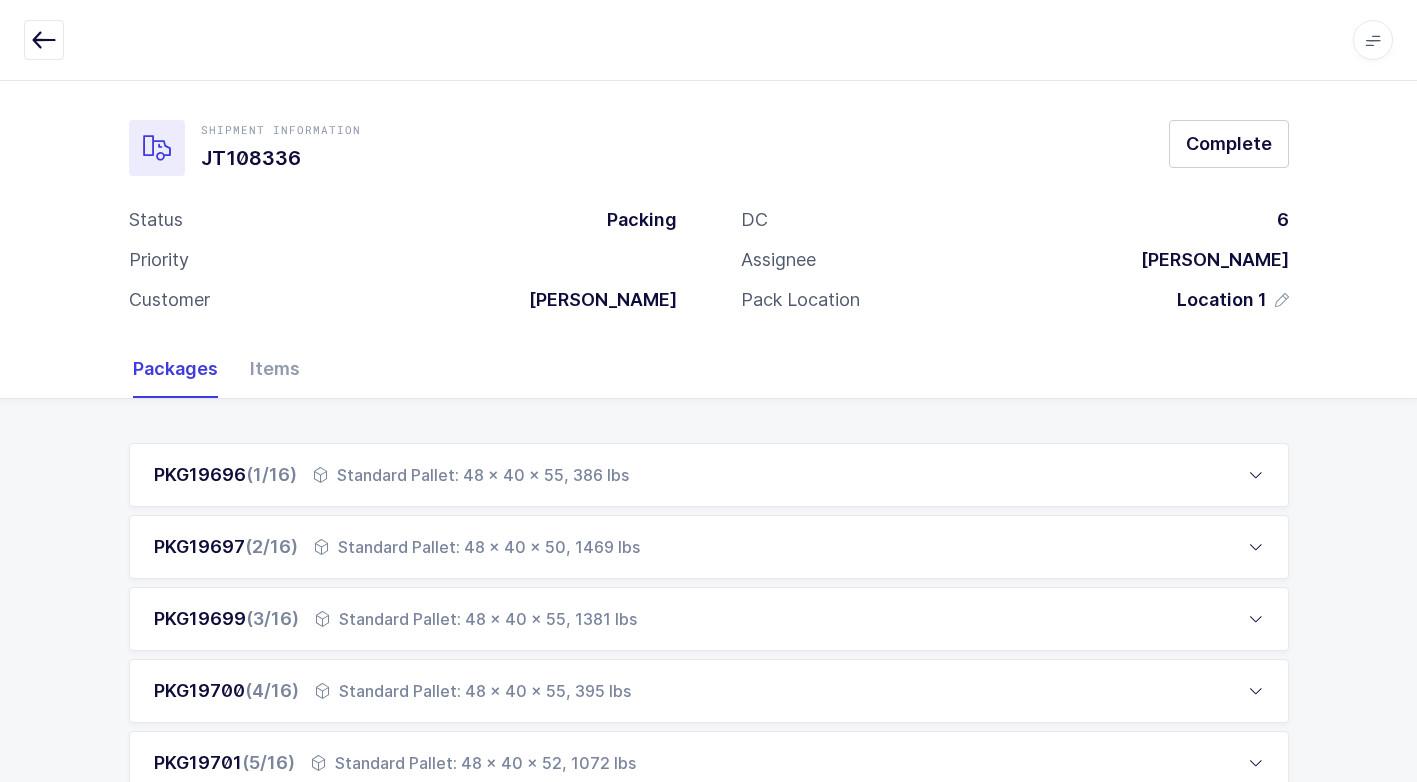 click on "Standard Pallet: 48 x 40 x 55, 386 lbs" at bounding box center [471, 475] 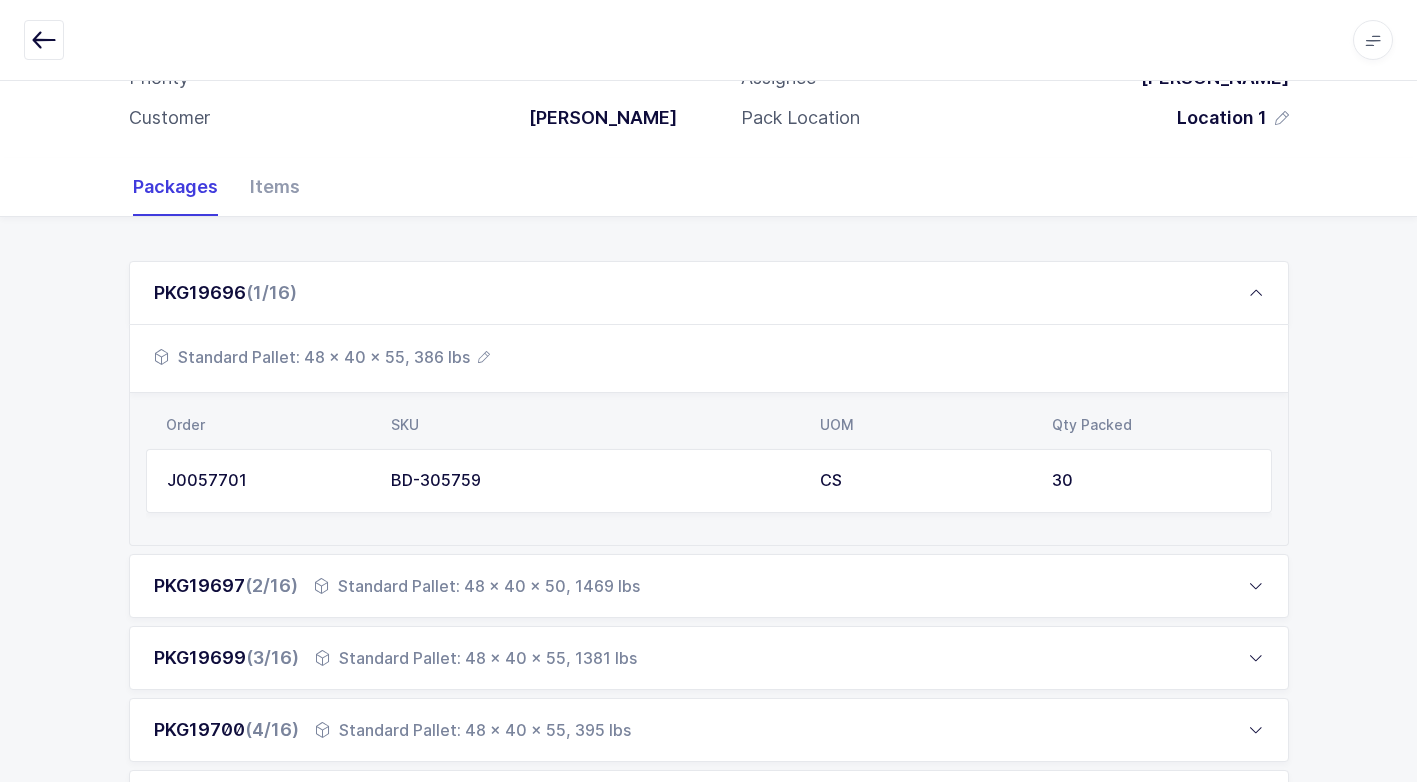 scroll, scrollTop: 200, scrollLeft: 0, axis: vertical 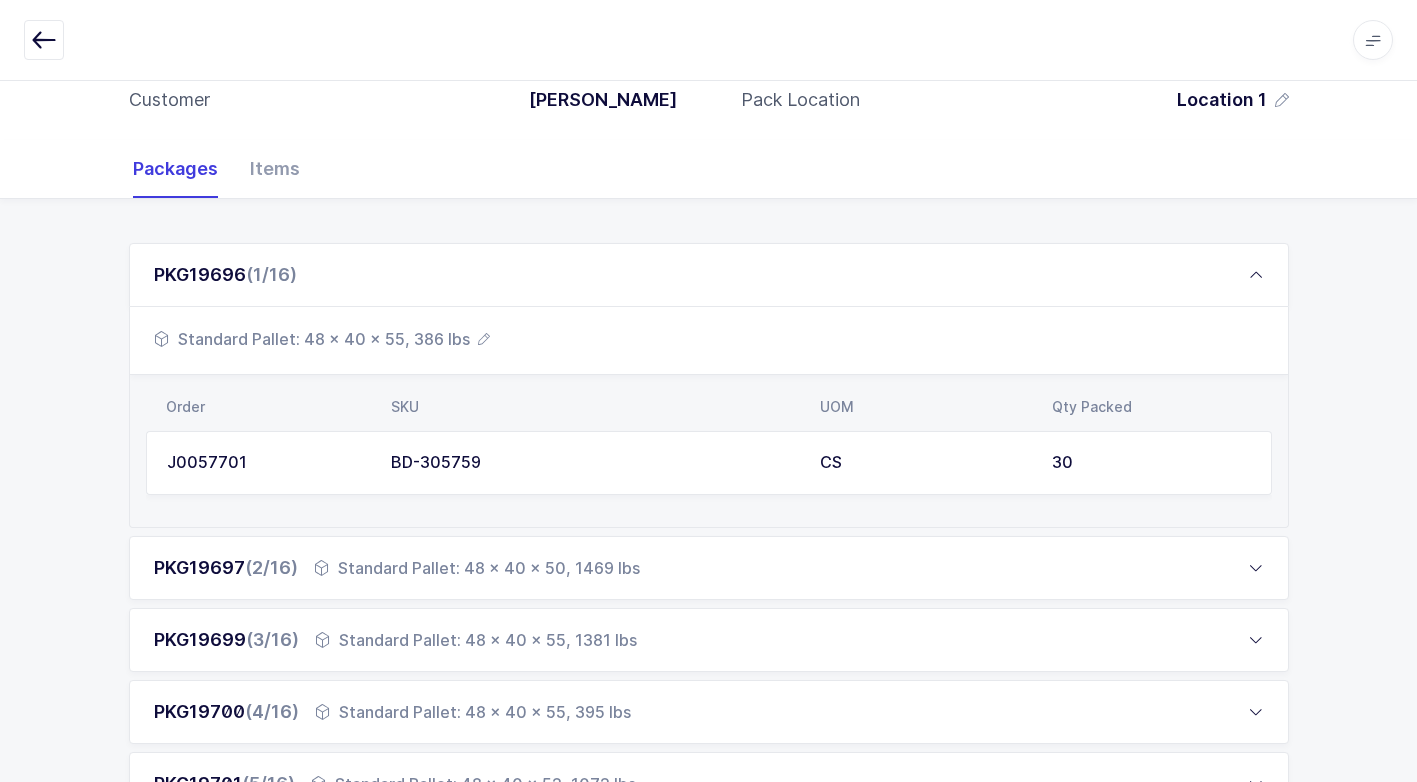 click on "Standard Pallet: 48 x 40 x 50, 1469 lbs" at bounding box center (477, 568) 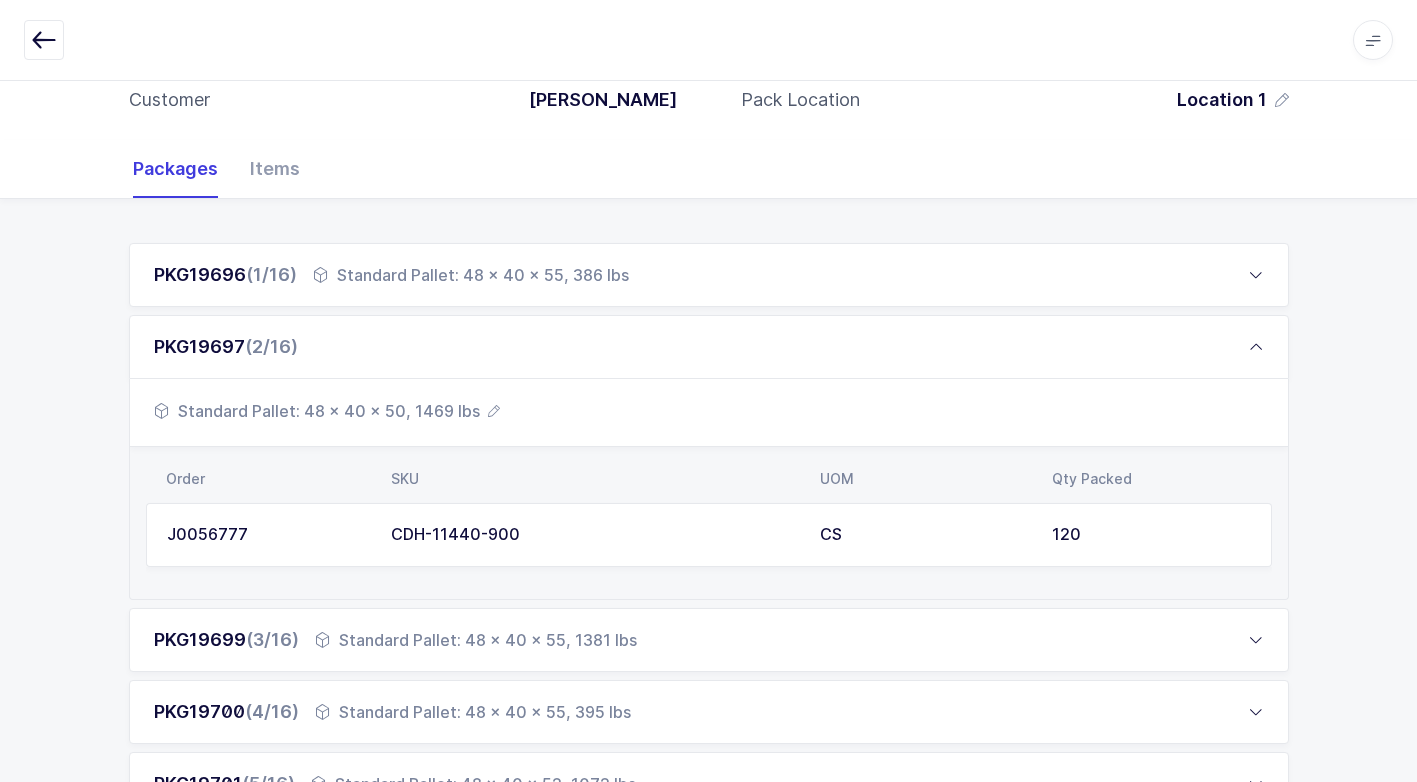 click on "Standard Pallet: 48 x 40 x 55, 1381 lbs" at bounding box center [476, 640] 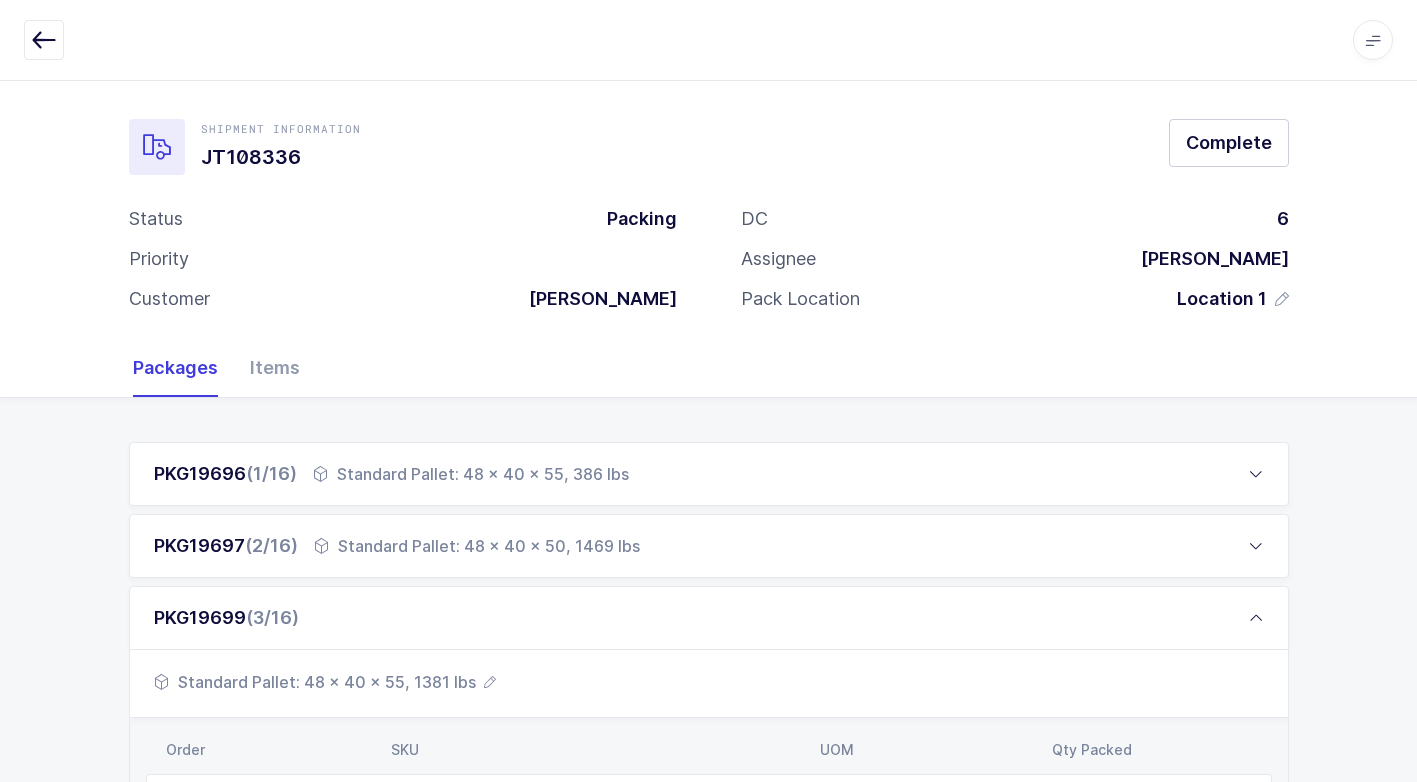 scroll, scrollTop: 0, scrollLeft: 0, axis: both 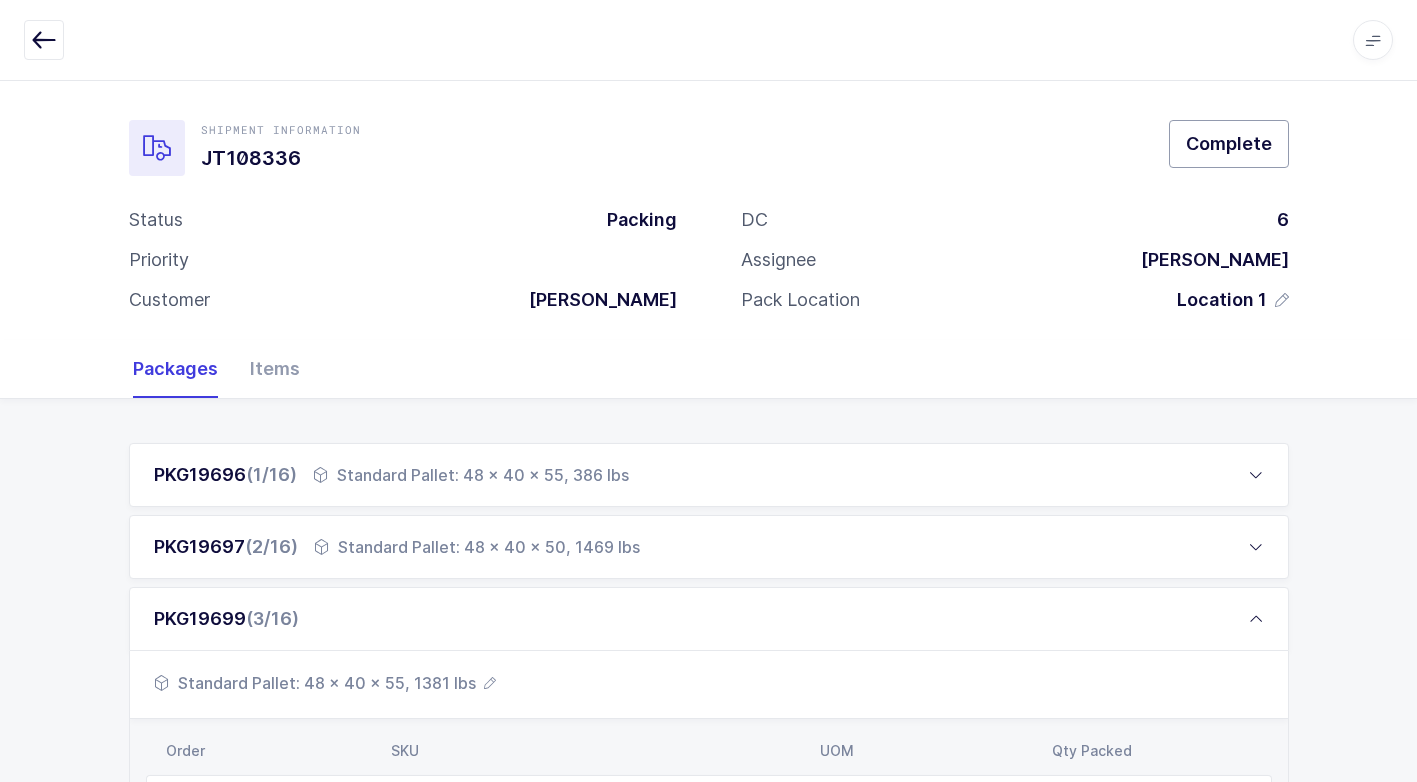 click on "Complete" at bounding box center [1229, 144] 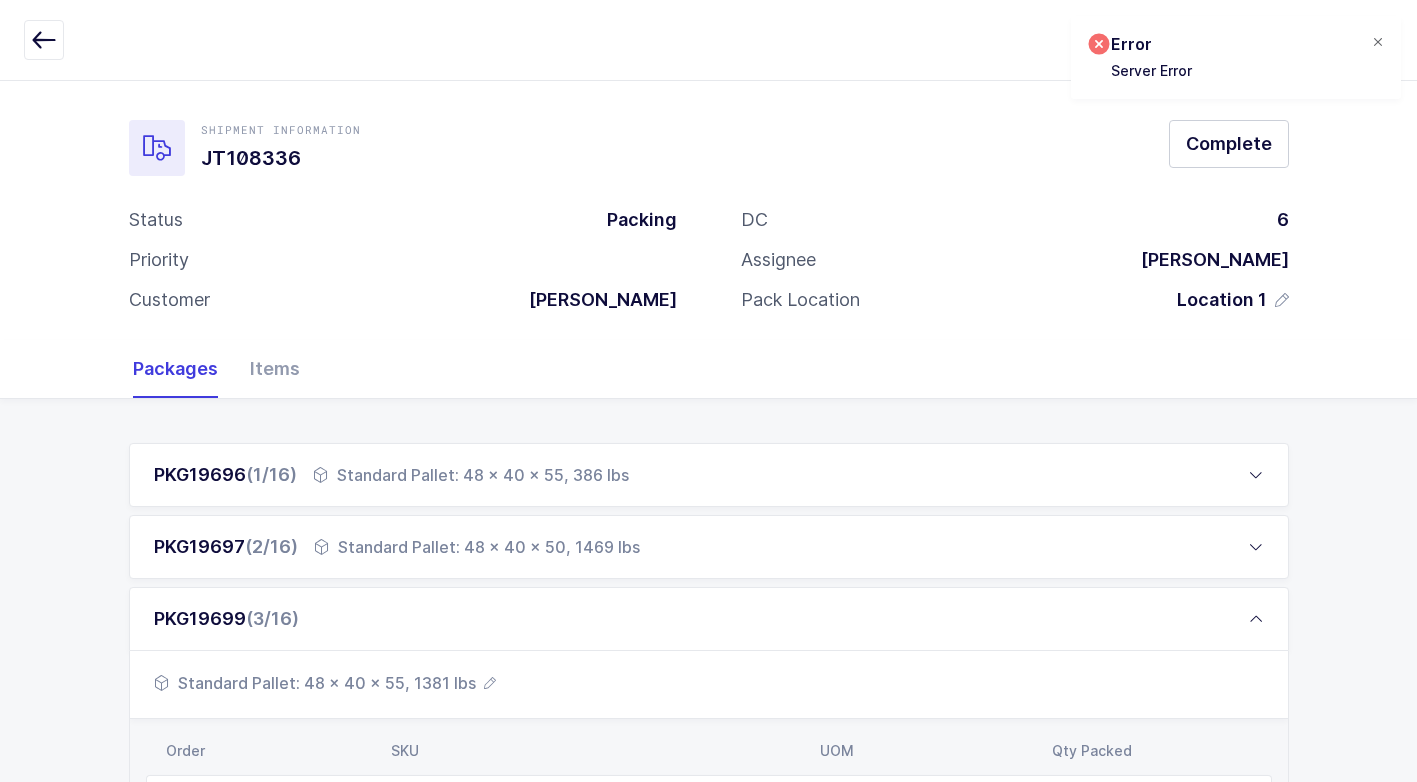 click at bounding box center (1378, 43) 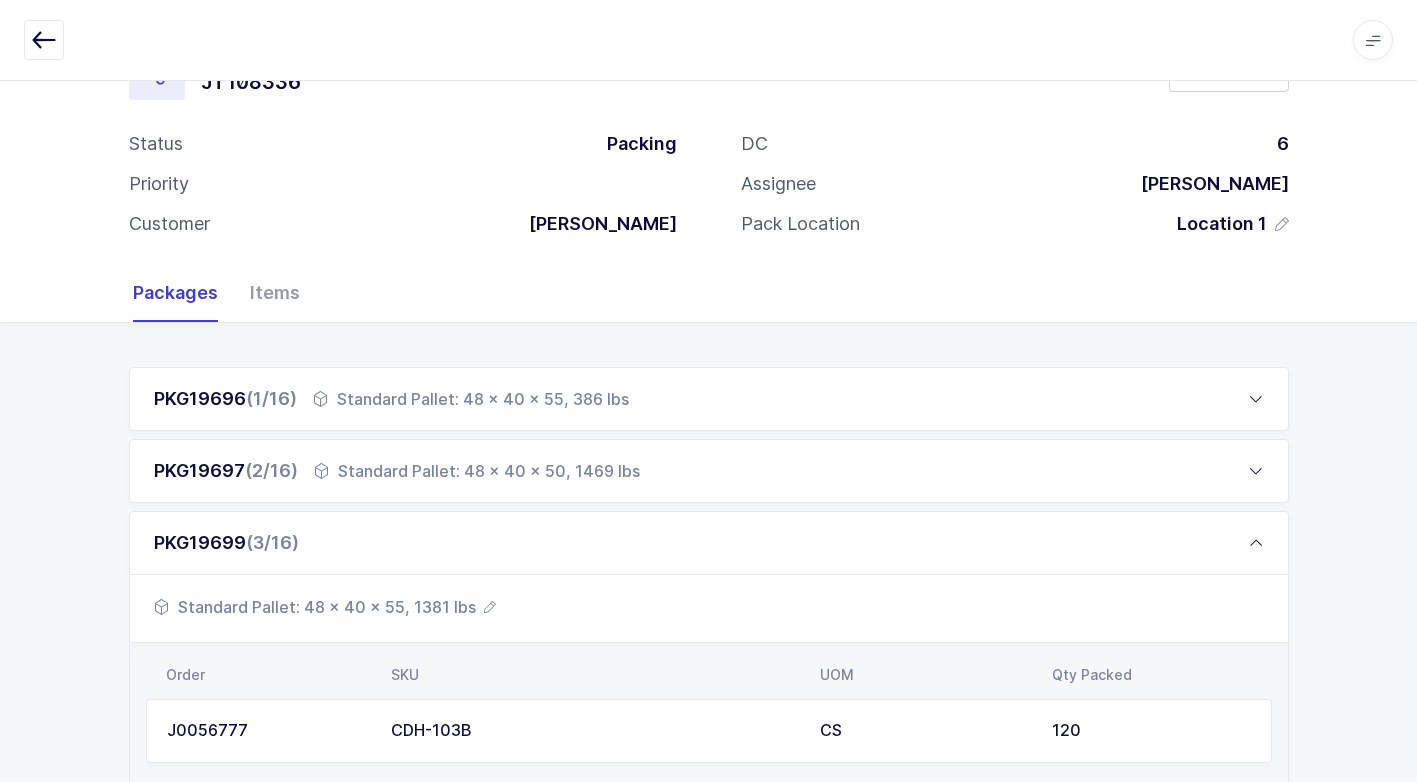 scroll, scrollTop: 200, scrollLeft: 0, axis: vertical 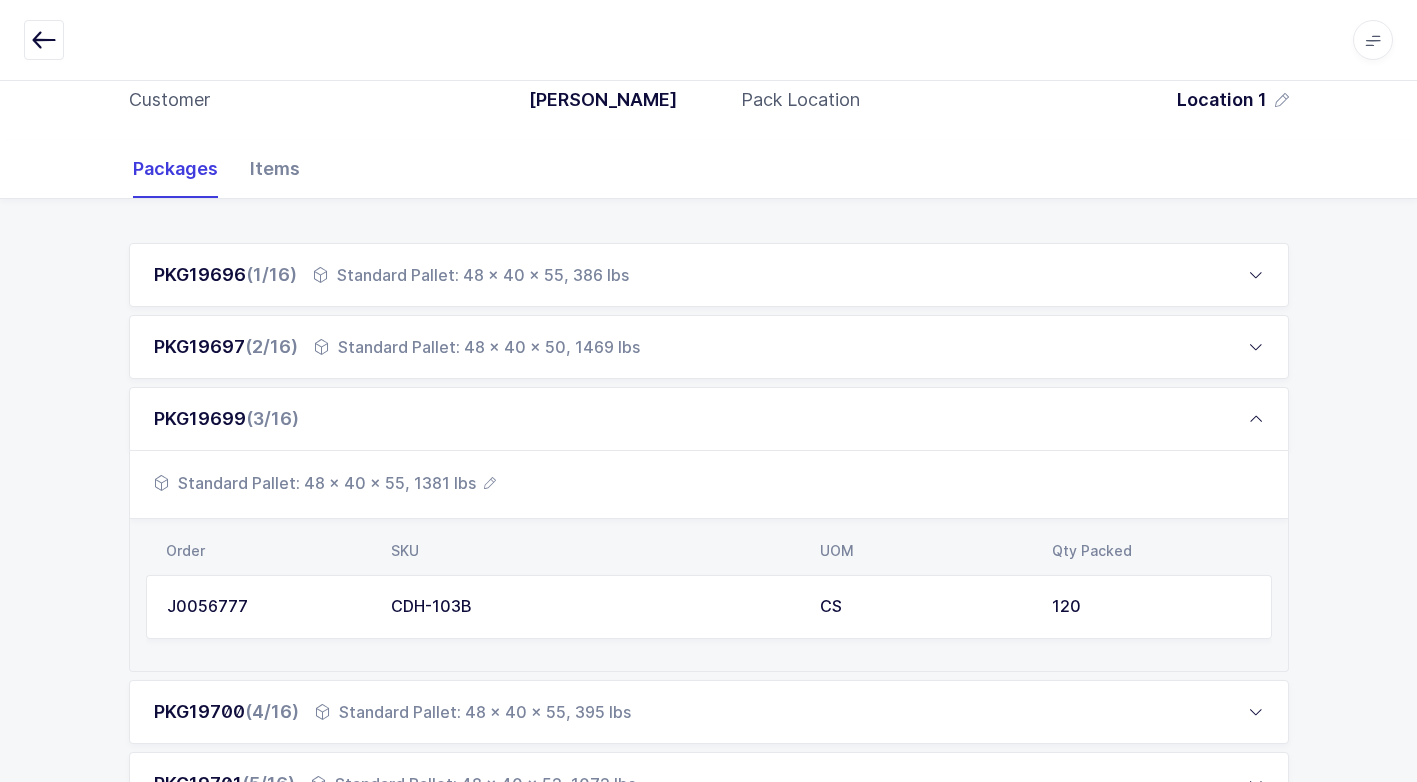 click on "Items" at bounding box center (267, 169) 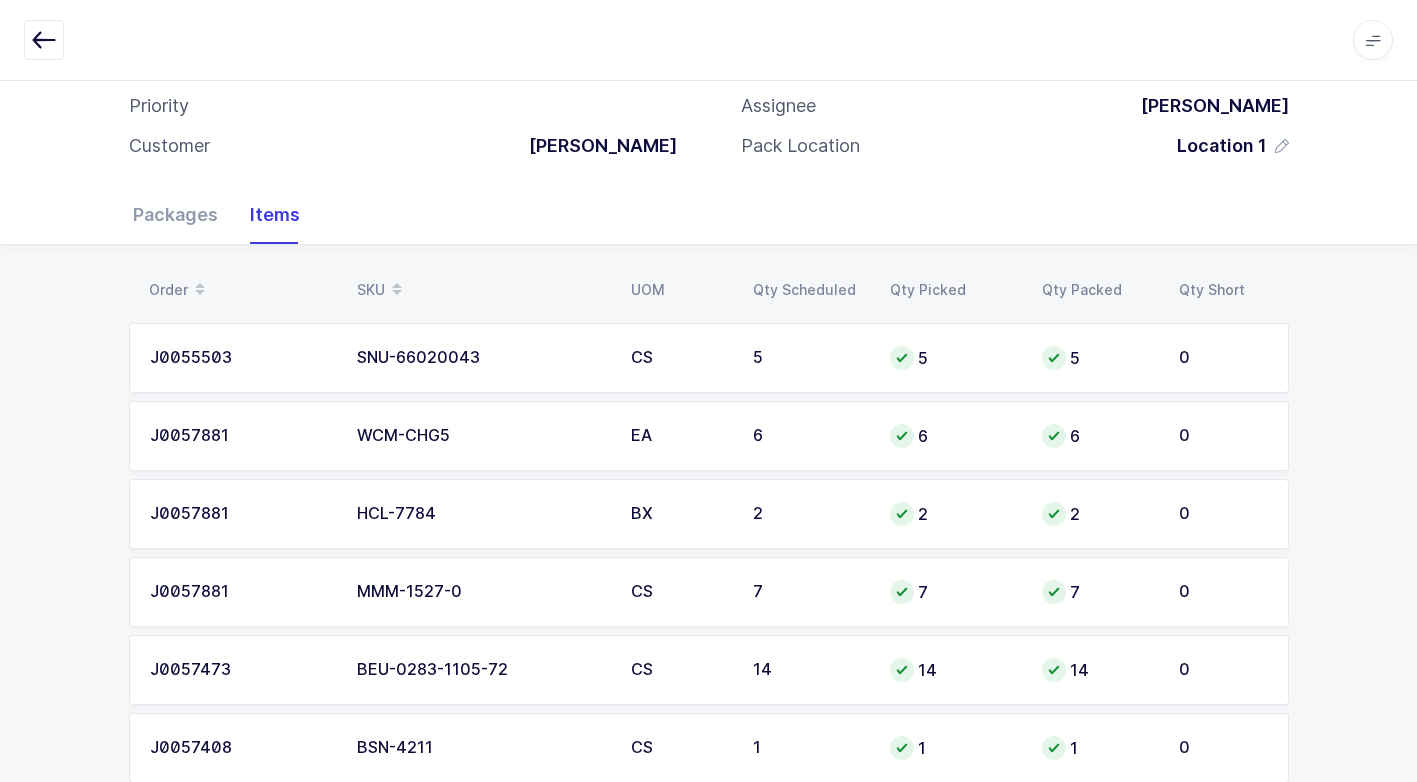 scroll, scrollTop: 0, scrollLeft: 0, axis: both 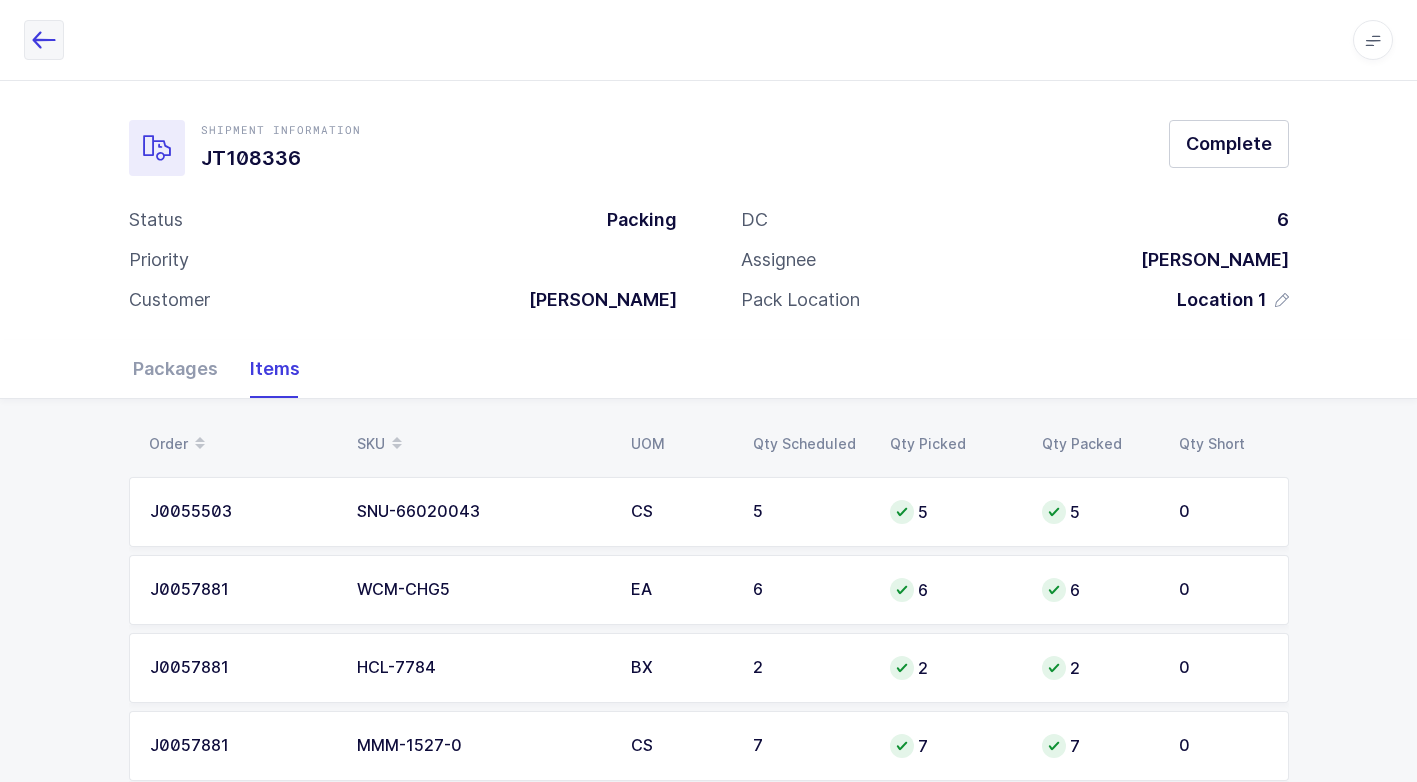 click at bounding box center (44, 40) 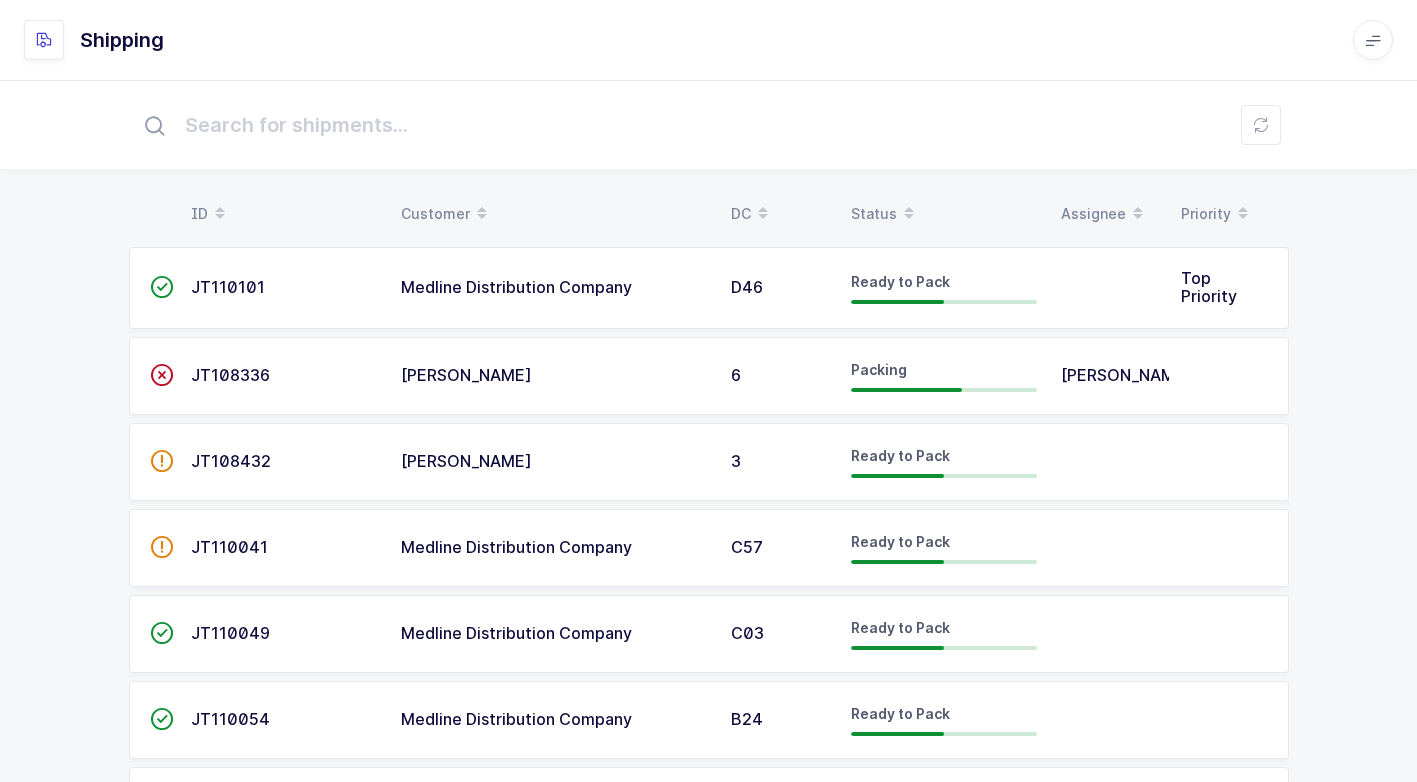 scroll, scrollTop: 0, scrollLeft: 0, axis: both 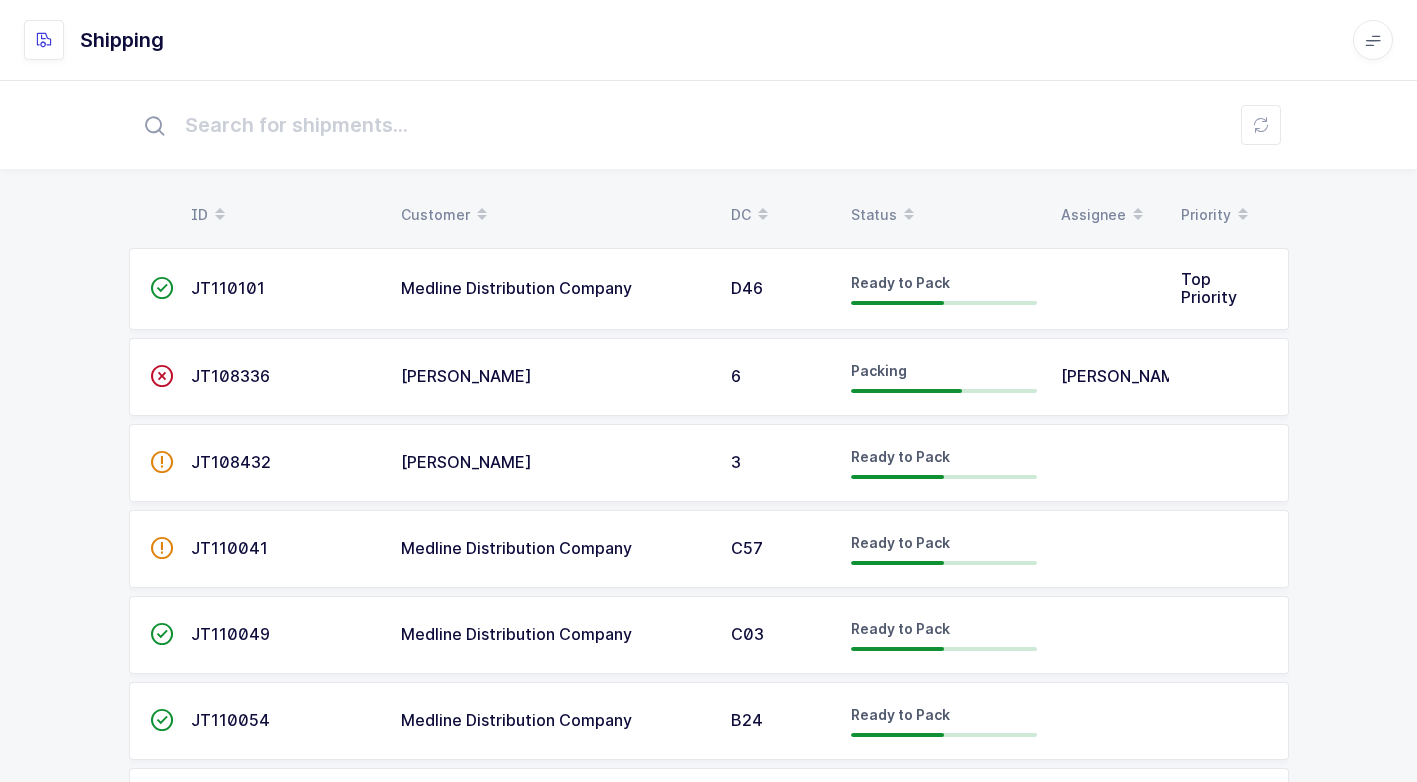 click on "" at bounding box center (162, 376) 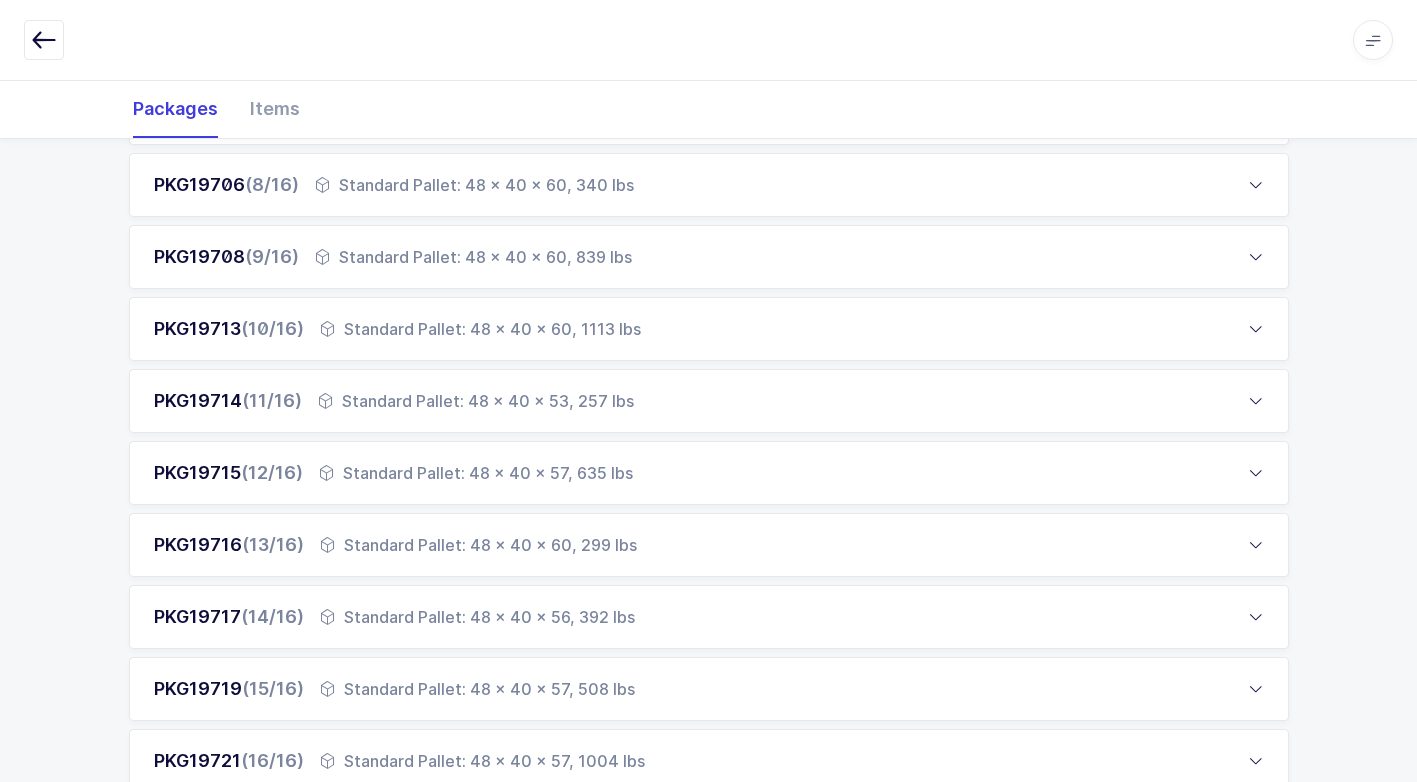 scroll, scrollTop: 1105, scrollLeft: 0, axis: vertical 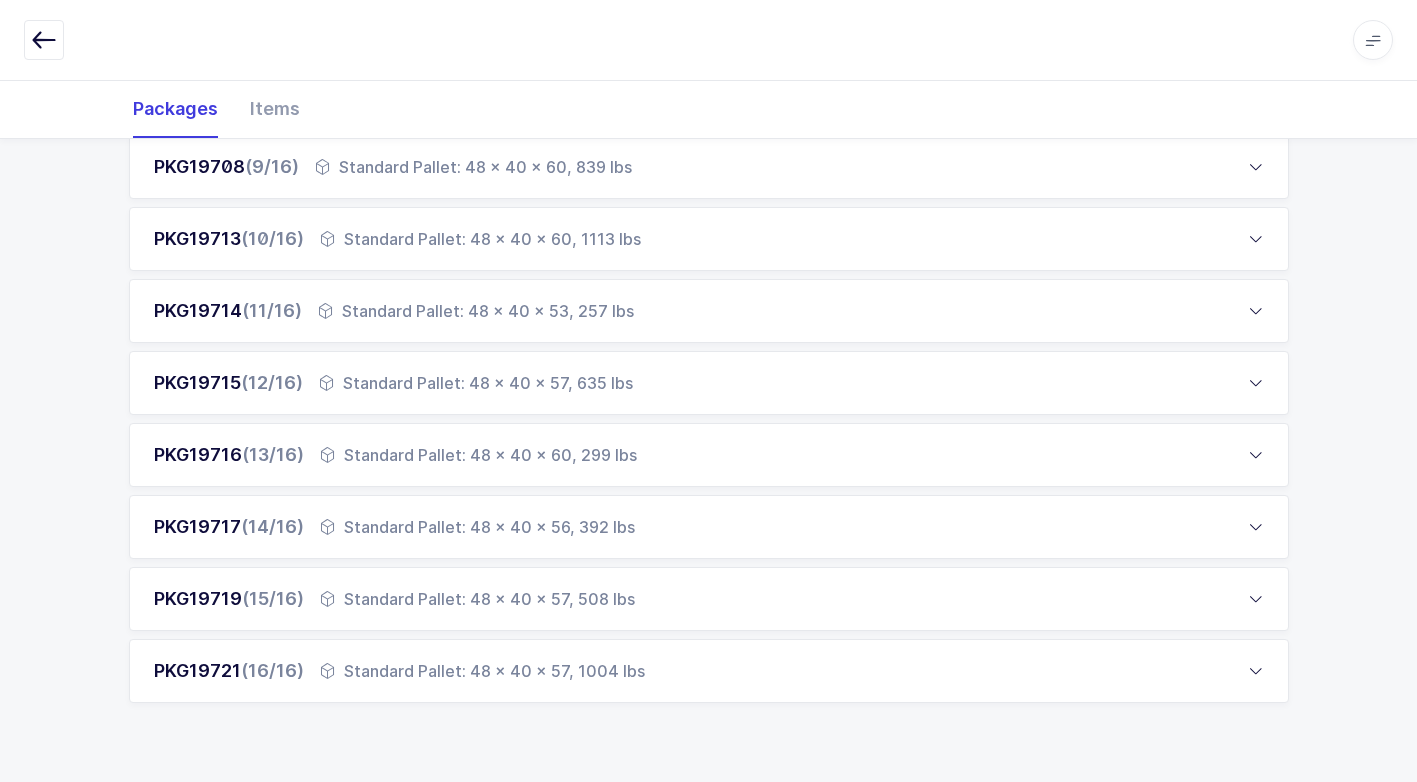 click on "Standard Pallet: 48 x 40 x 57, 1004 lbs" at bounding box center (482, 671) 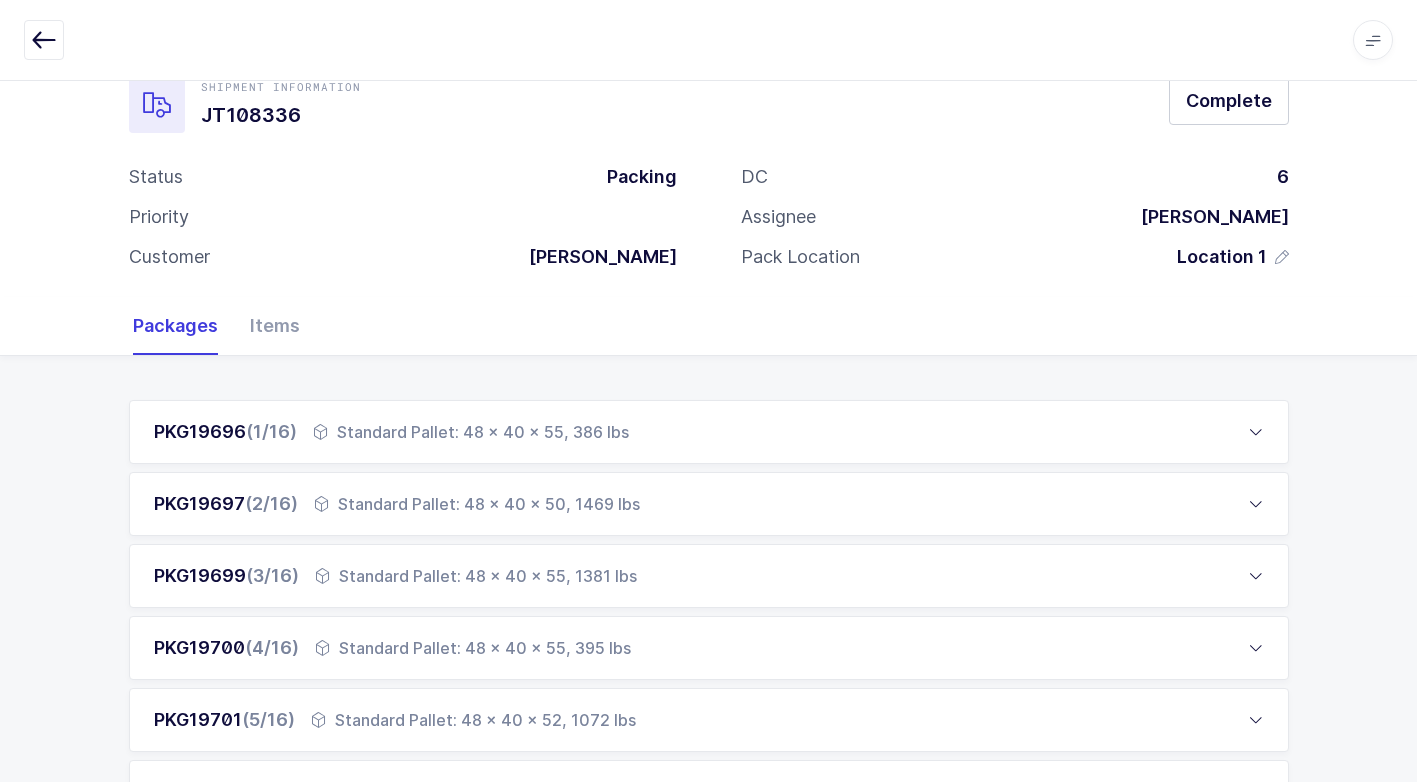 scroll, scrollTop: 437, scrollLeft: 0, axis: vertical 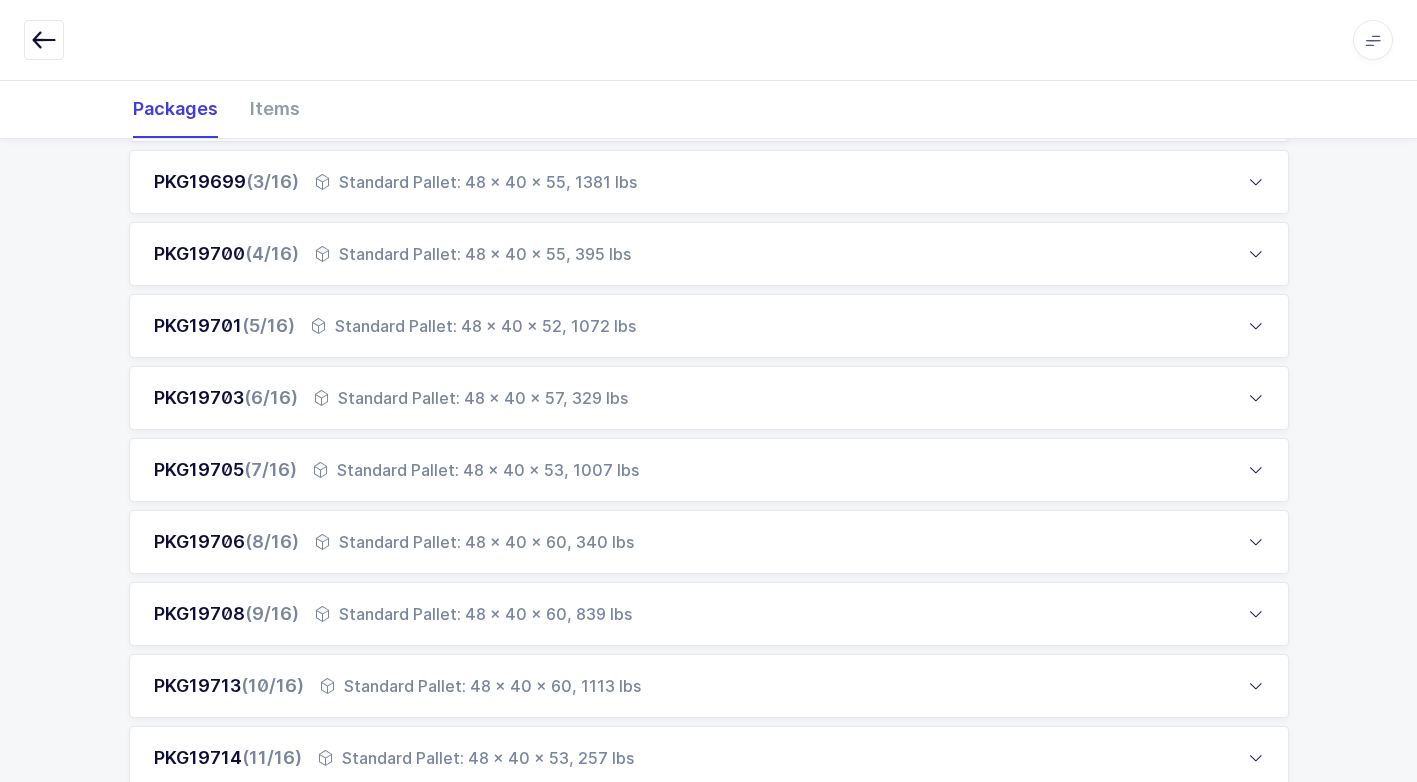 click on "Standard Pallet: 48 x 40 x 60, 340 lbs" at bounding box center [474, 542] 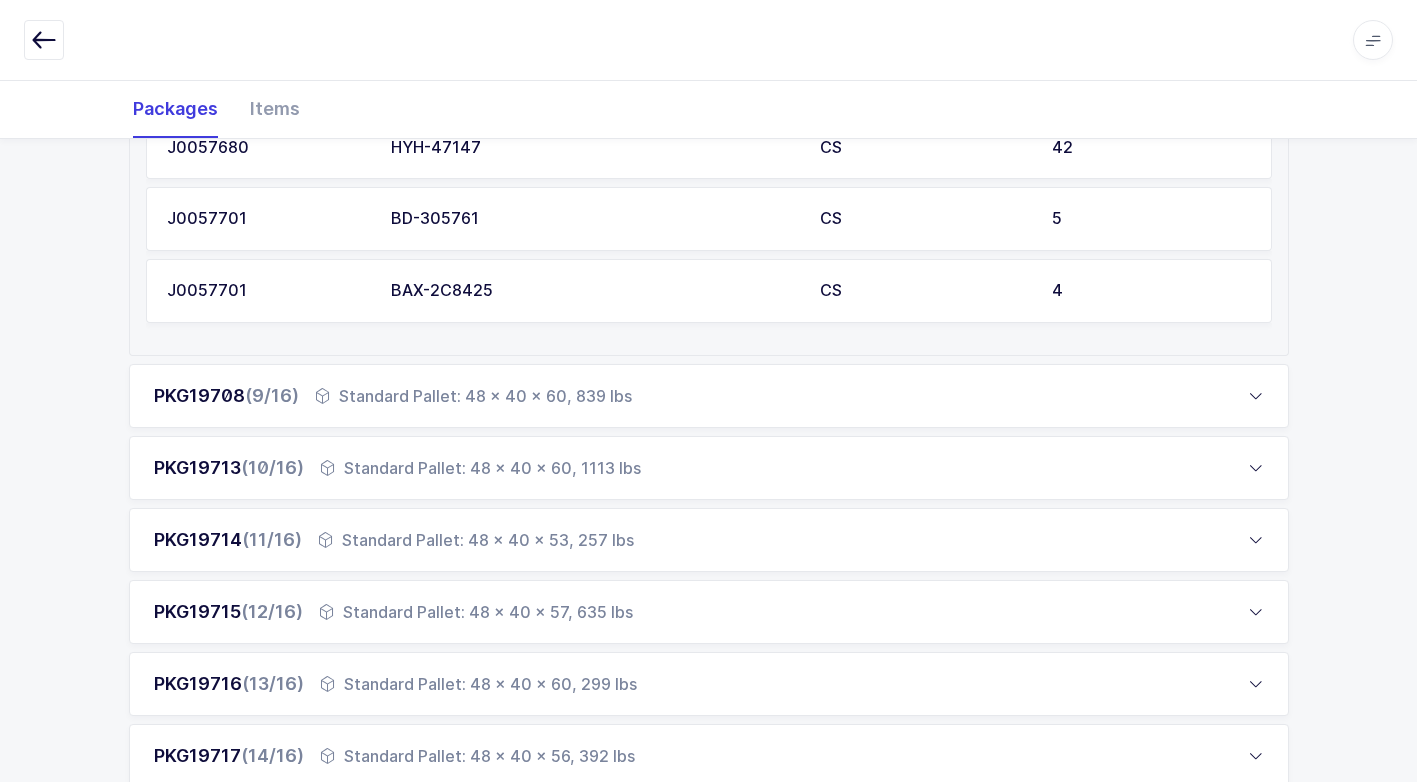 scroll, scrollTop: 1137, scrollLeft: 0, axis: vertical 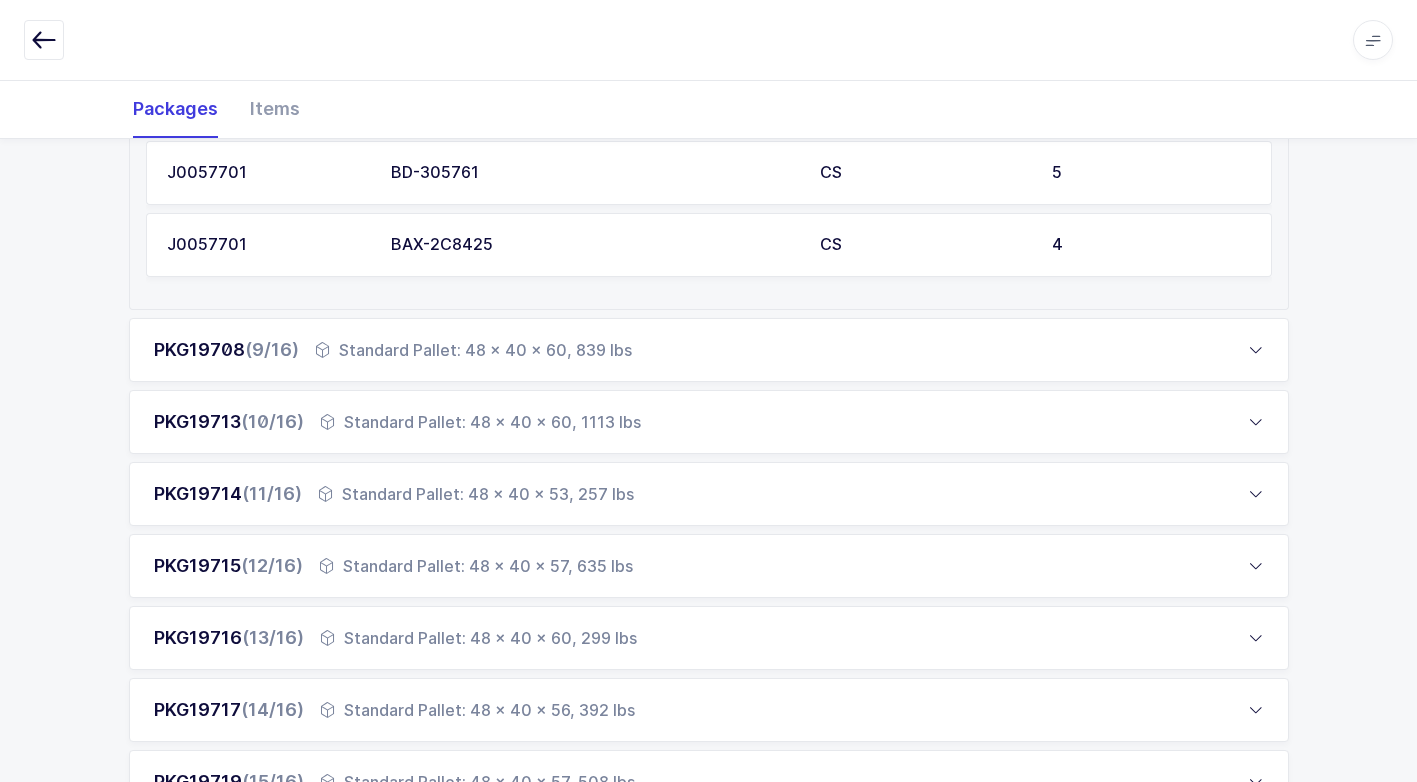 click on "Standard Pallet: 48 x 40 x 60, 839 lbs" at bounding box center [473, 350] 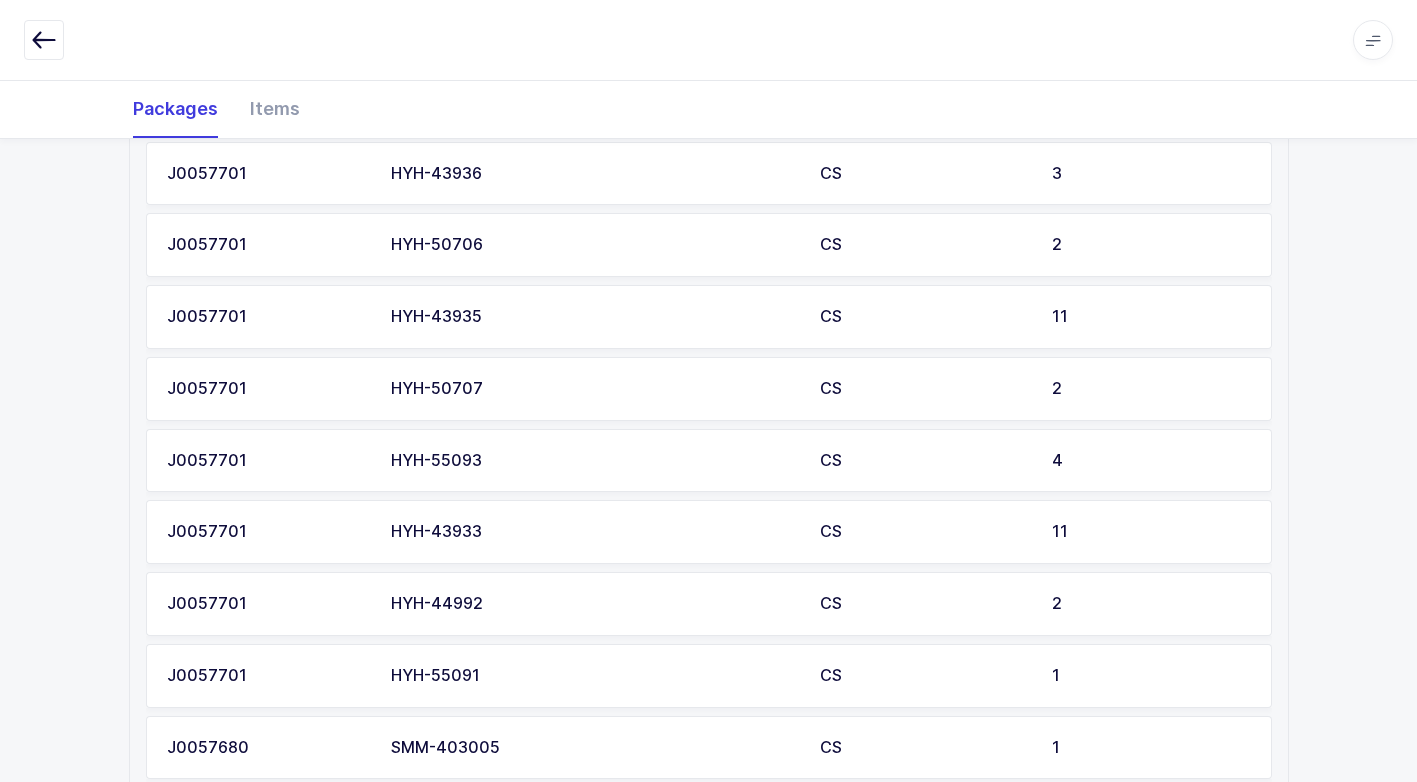 scroll, scrollTop: 1637, scrollLeft: 0, axis: vertical 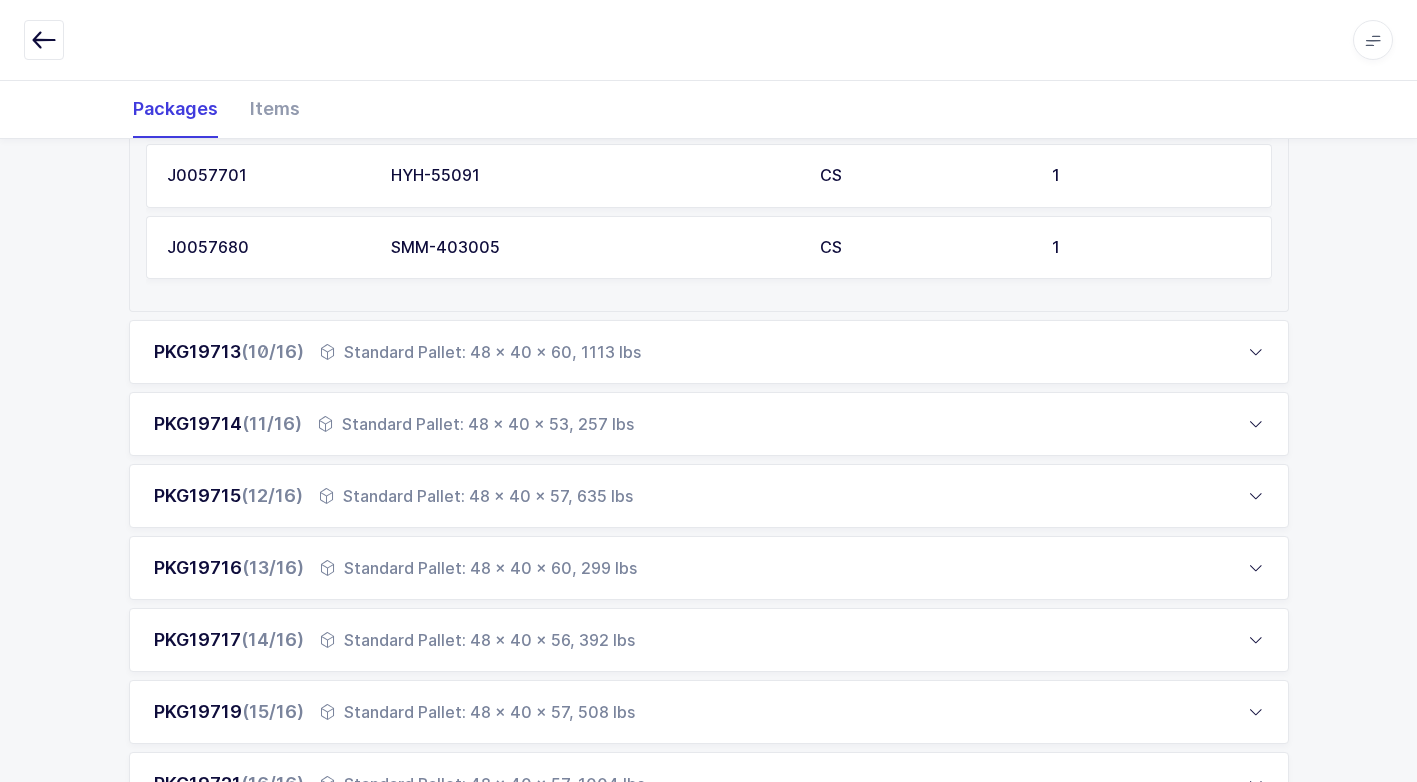 click on "Standard Pallet: 48 x 40 x 60, 1113 lbs" at bounding box center [480, 352] 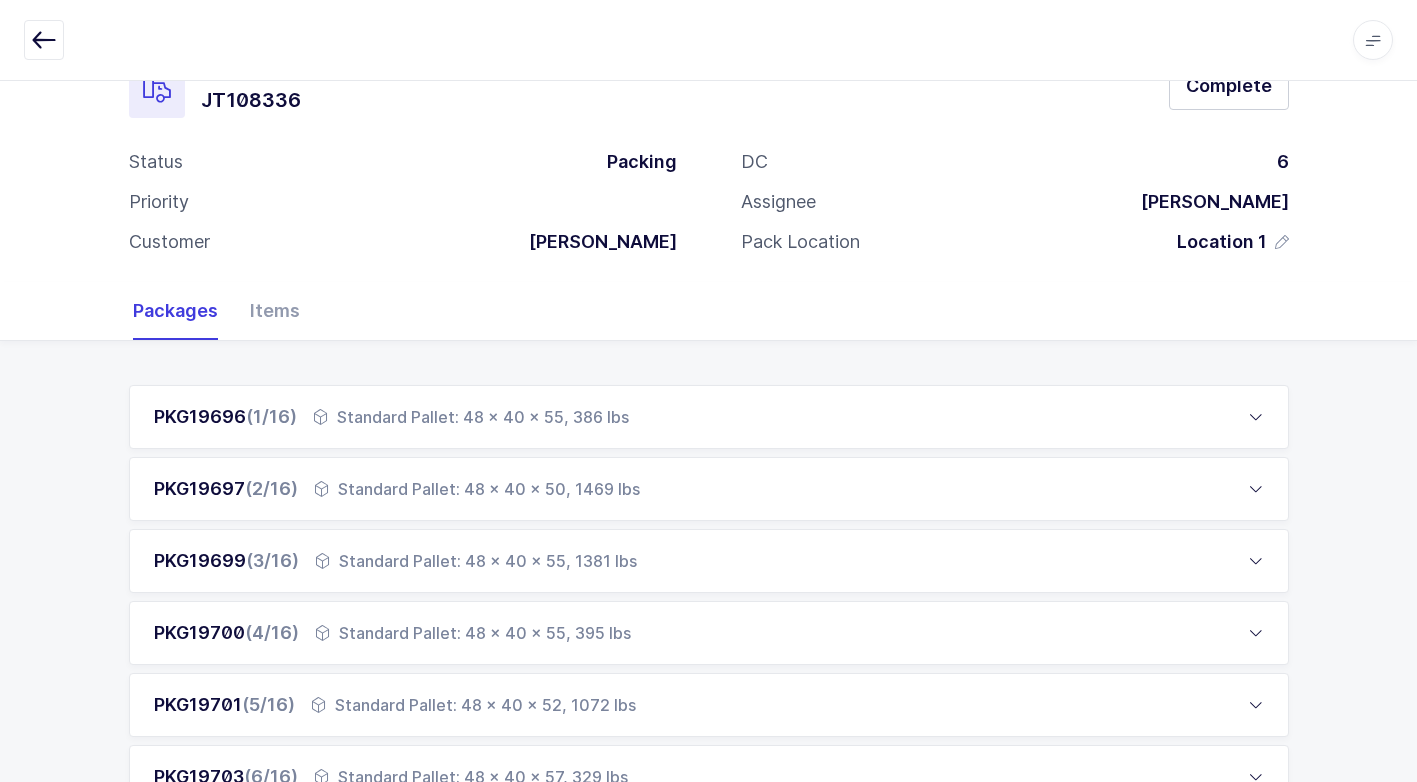 scroll, scrollTop: 0, scrollLeft: 0, axis: both 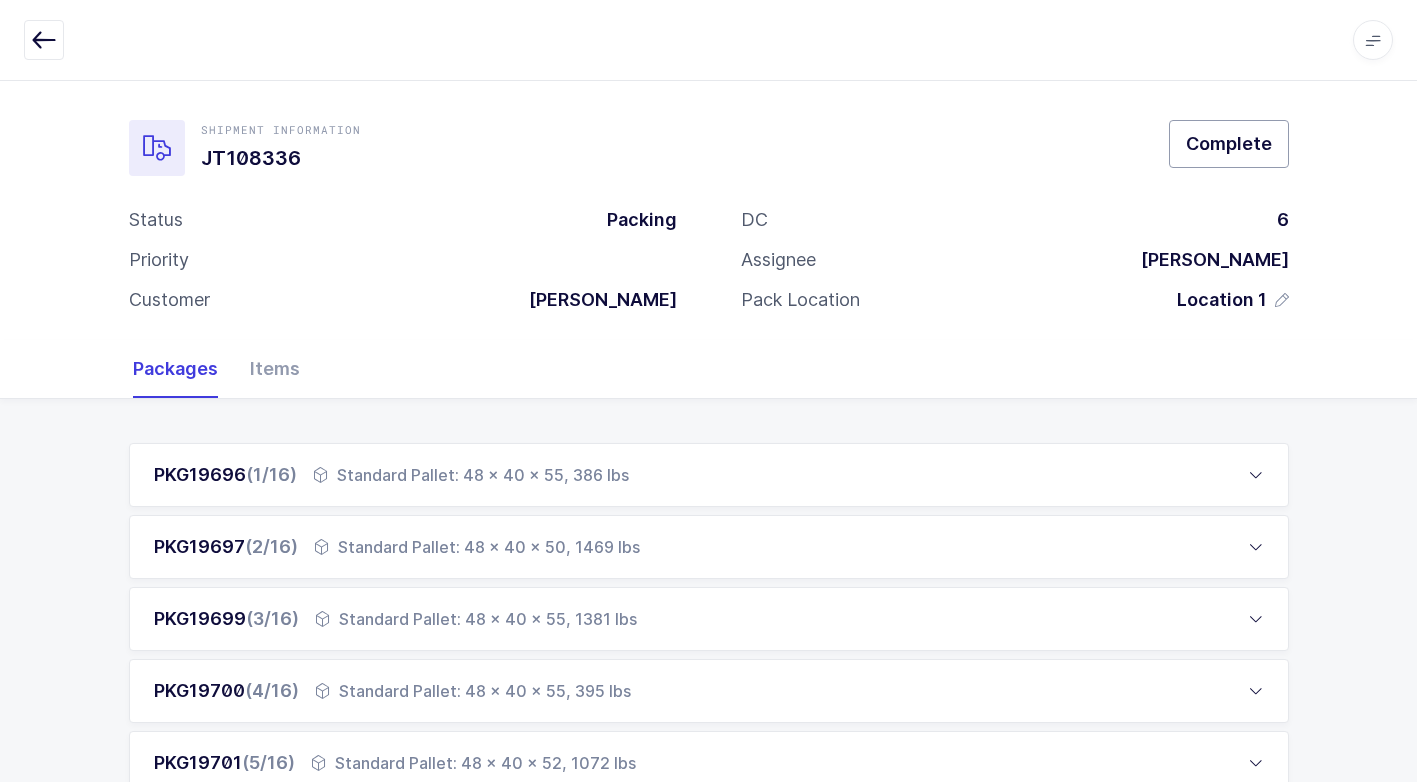 click on "Complete" at bounding box center [1229, 144] 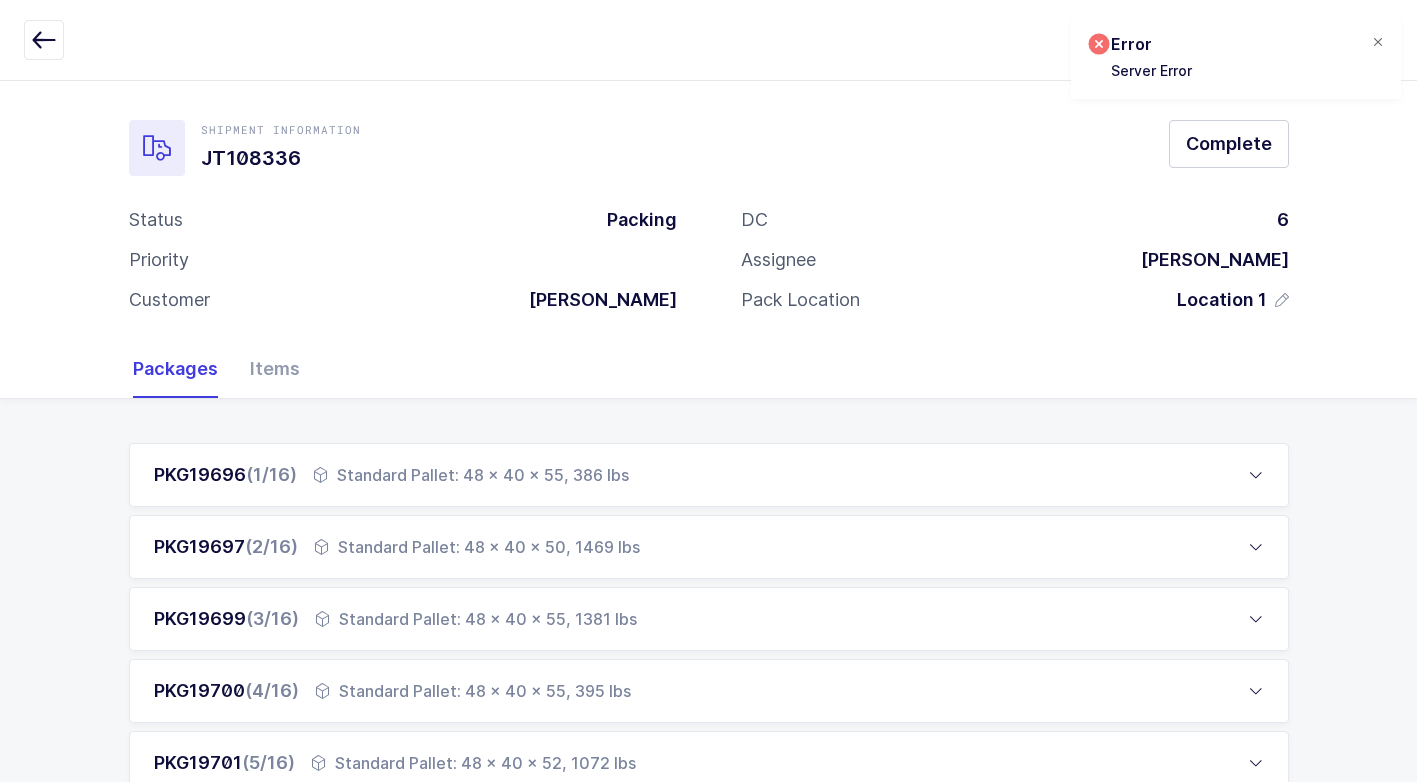 click at bounding box center [1378, 43] 